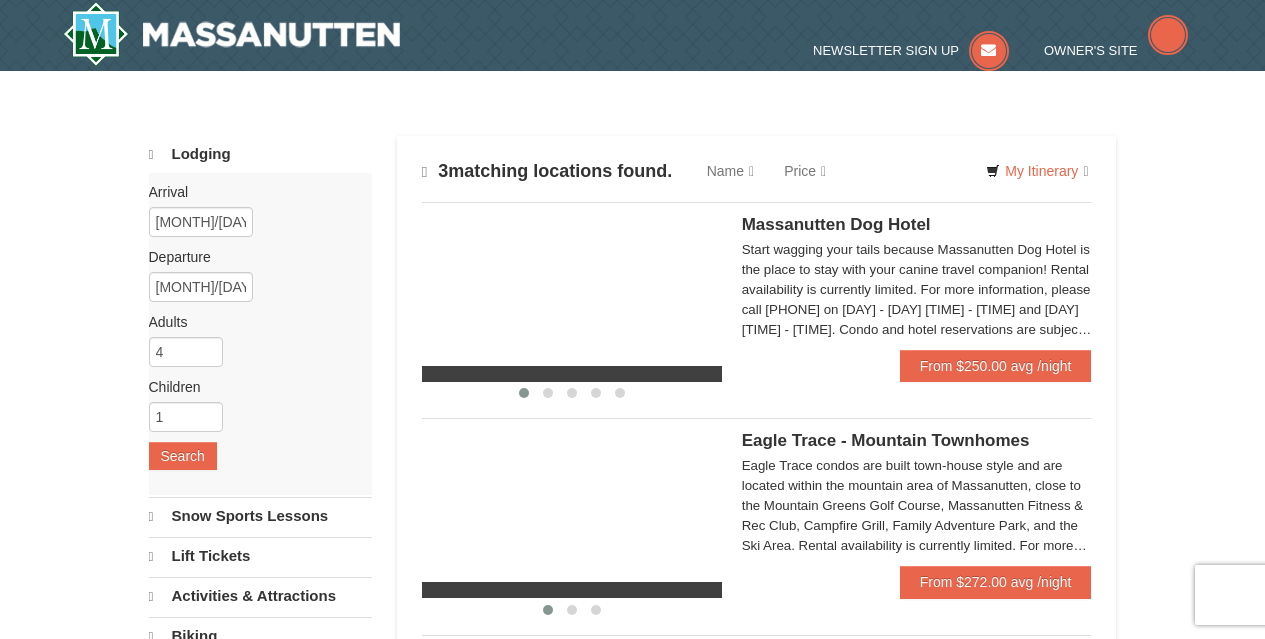 scroll, scrollTop: 0, scrollLeft: 0, axis: both 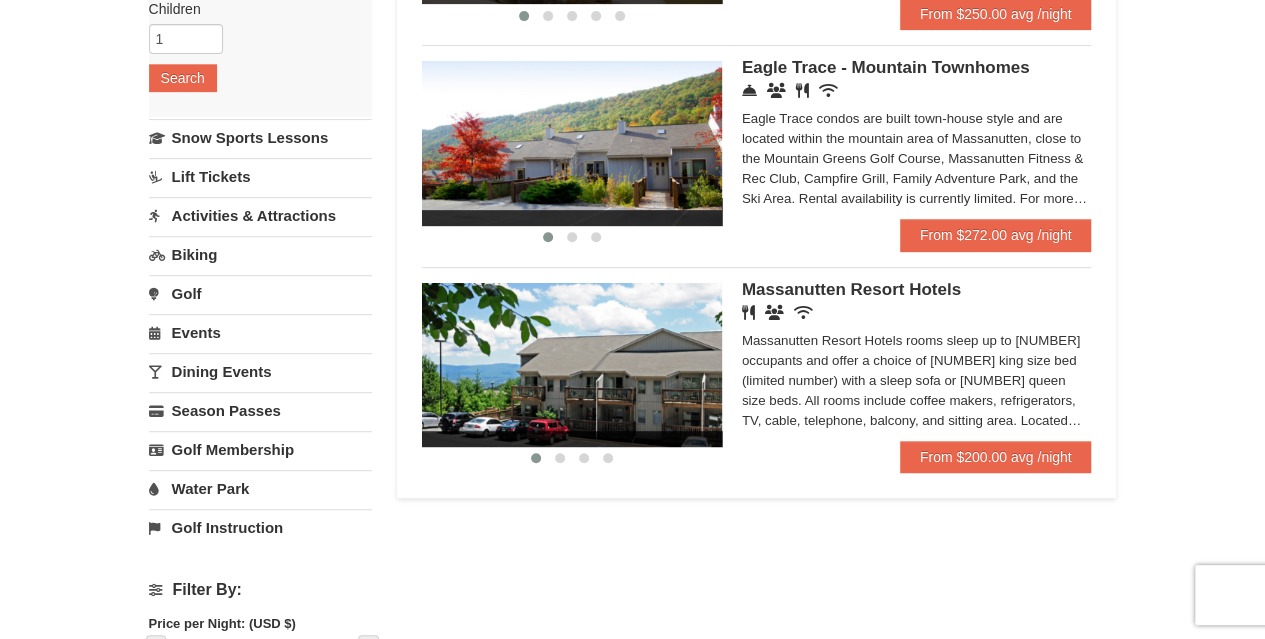 click on "Massanutten Resort Hotels" at bounding box center [851, 289] 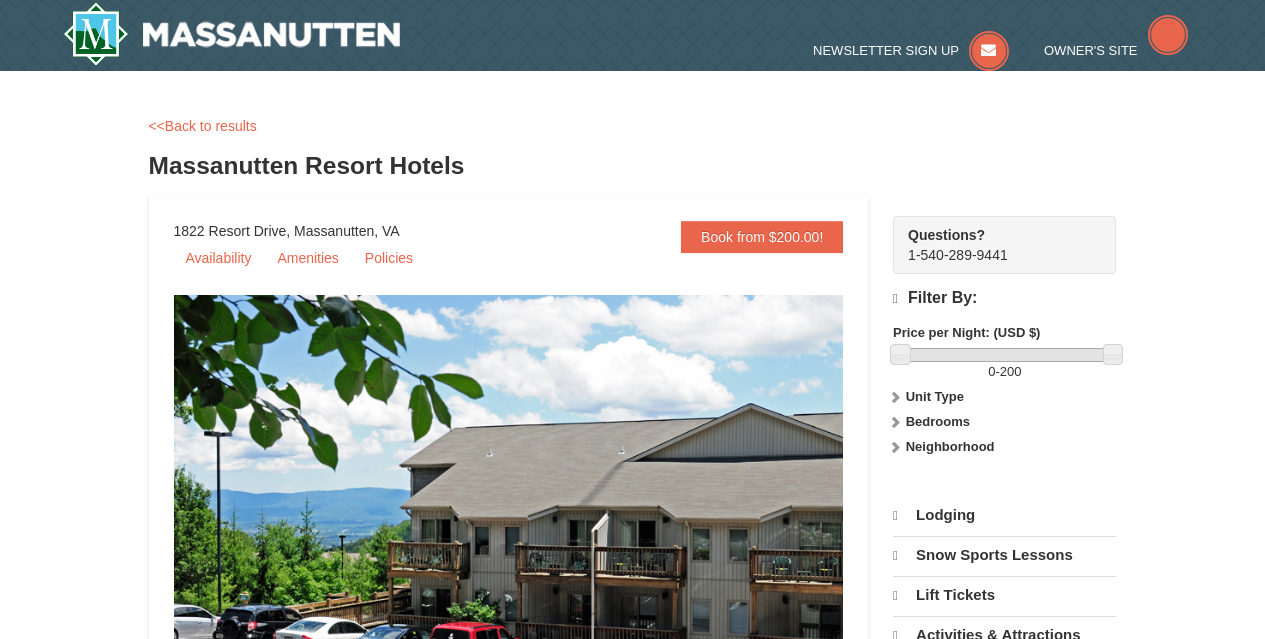 scroll, scrollTop: 0, scrollLeft: 0, axis: both 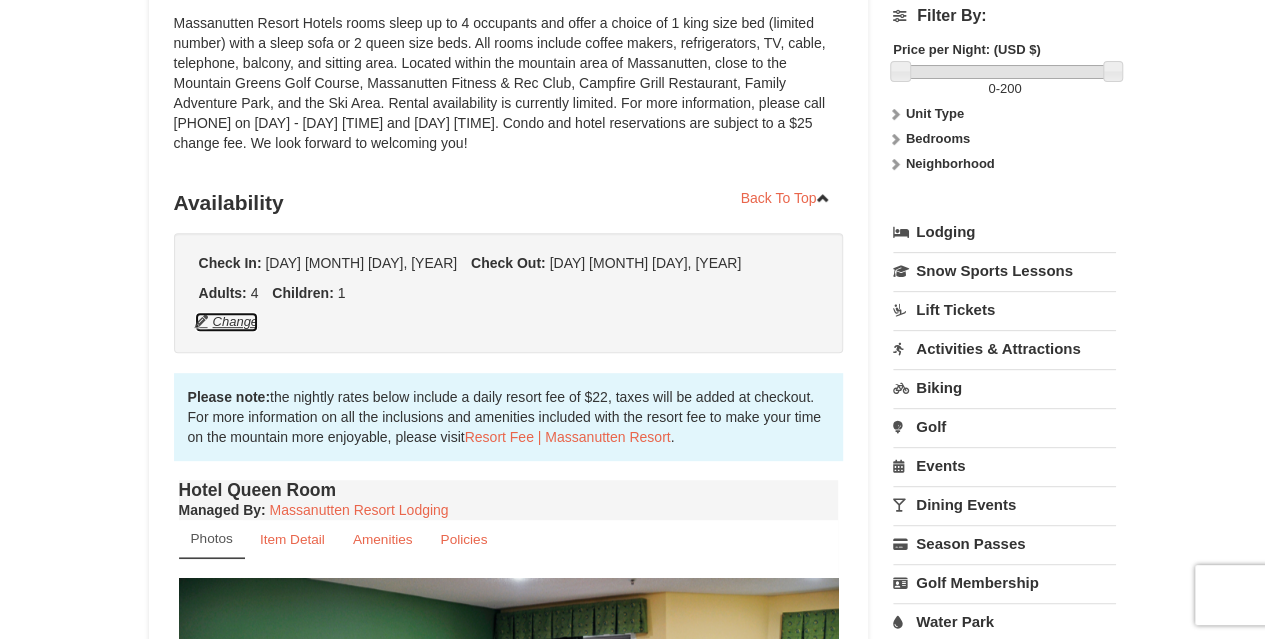 click on "Change" at bounding box center (227, 322) 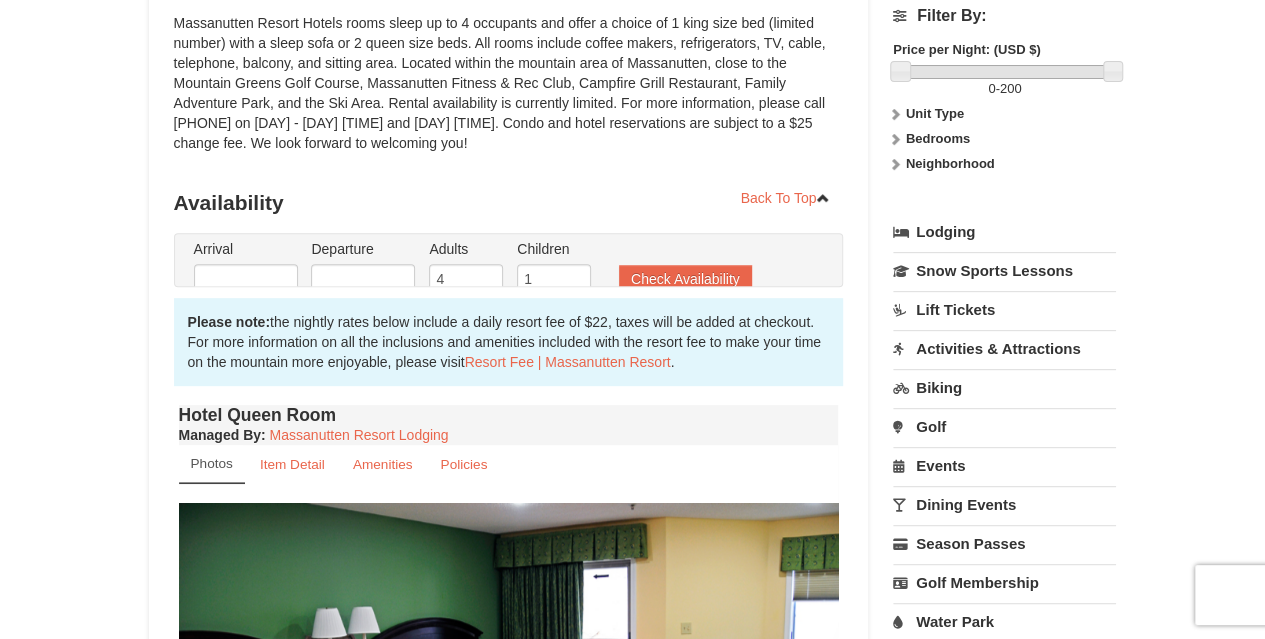 type on "12/23/2025" 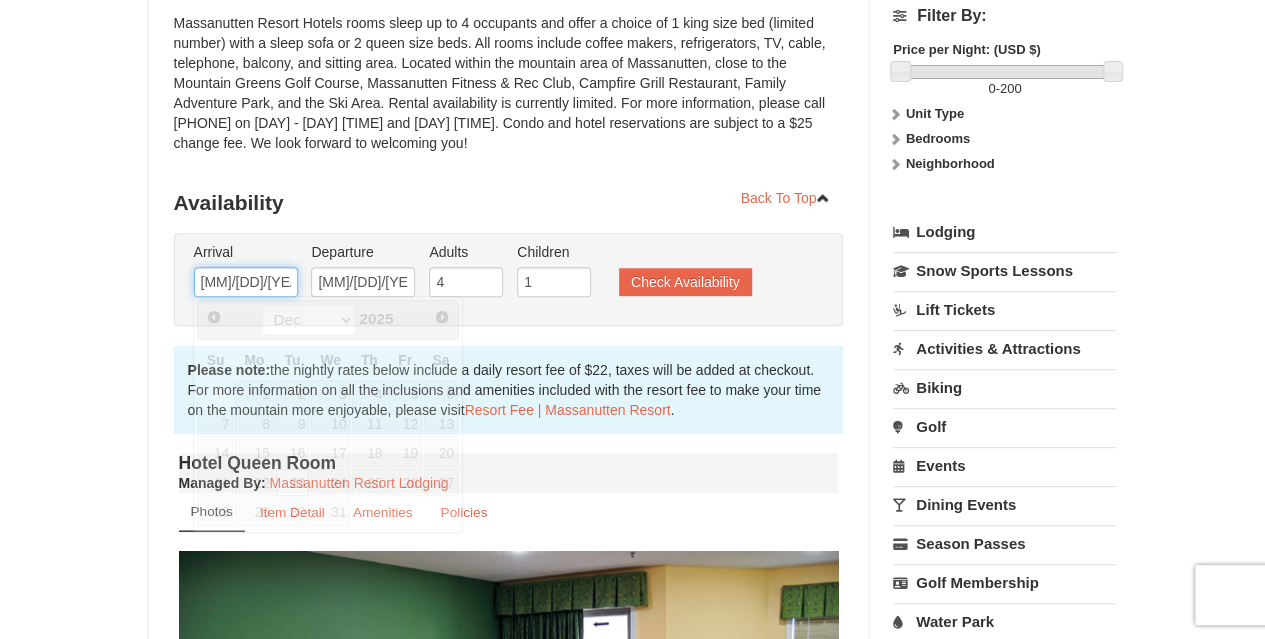 click on "12/23/2025" at bounding box center (246, 282) 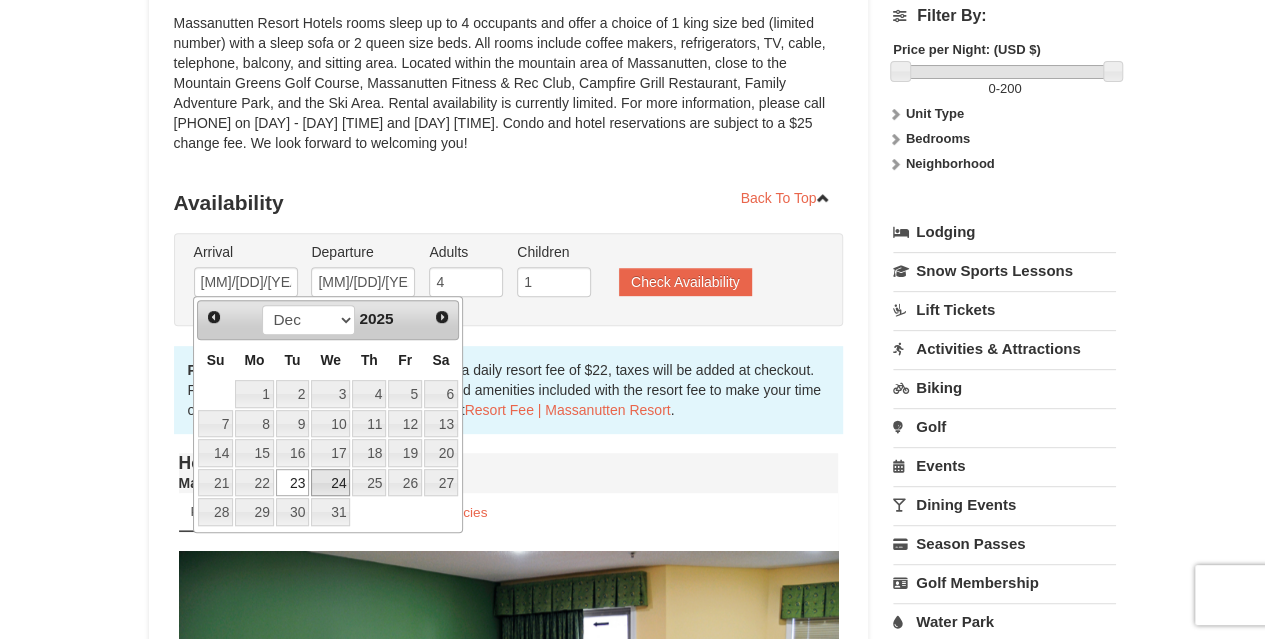 click on "24" at bounding box center [330, 483] 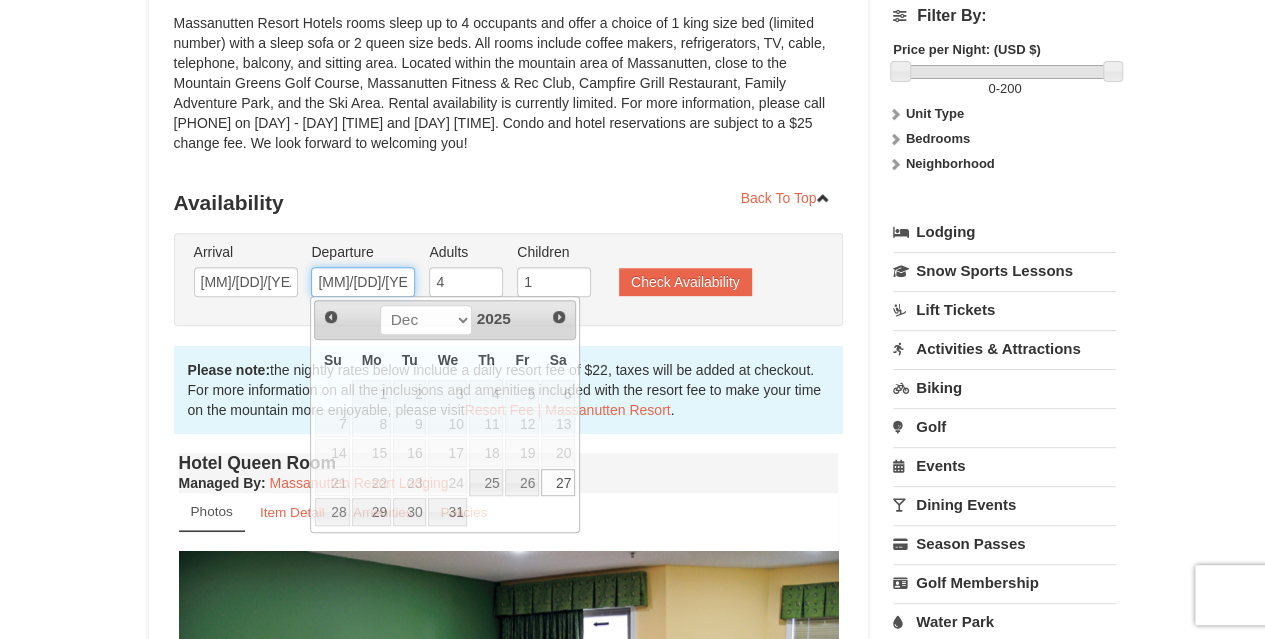click on "12/27/2025" at bounding box center (363, 282) 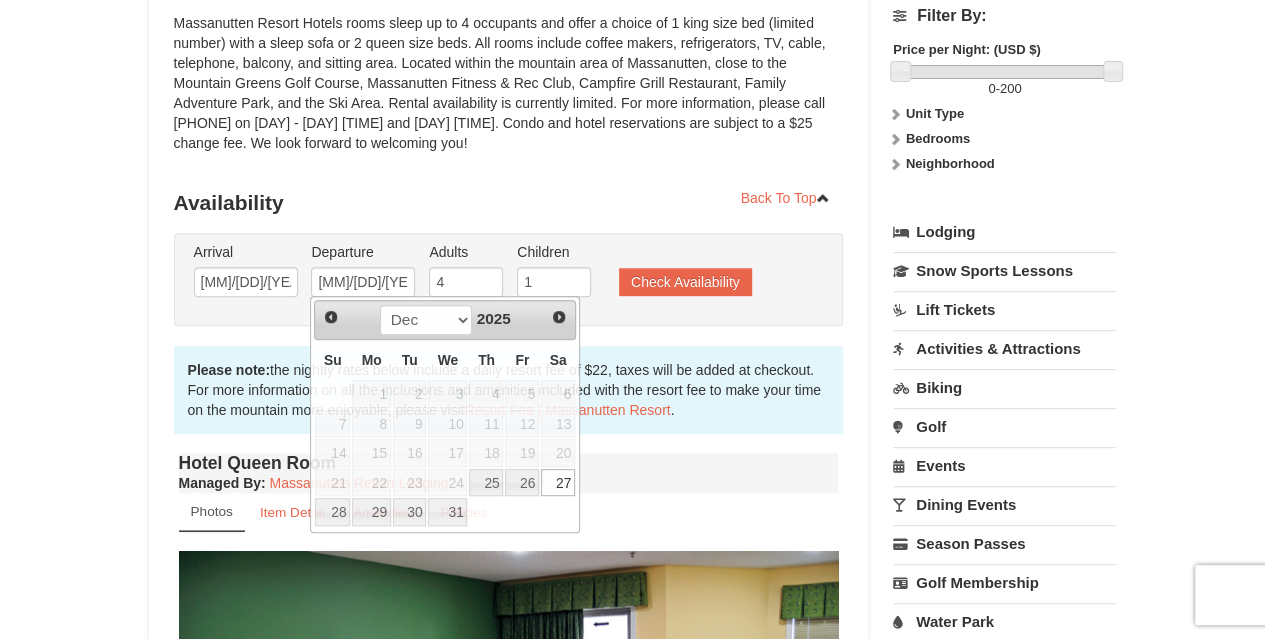 click on "Availability" at bounding box center [509, 203] 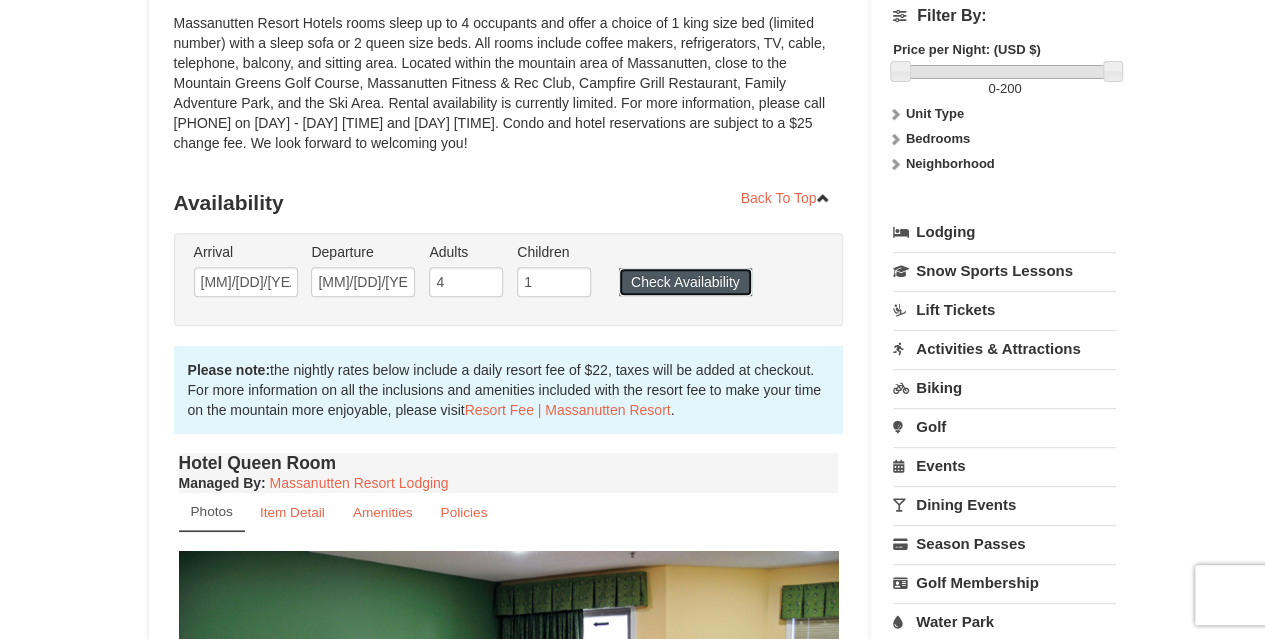 click on "Check Availability" at bounding box center [685, 282] 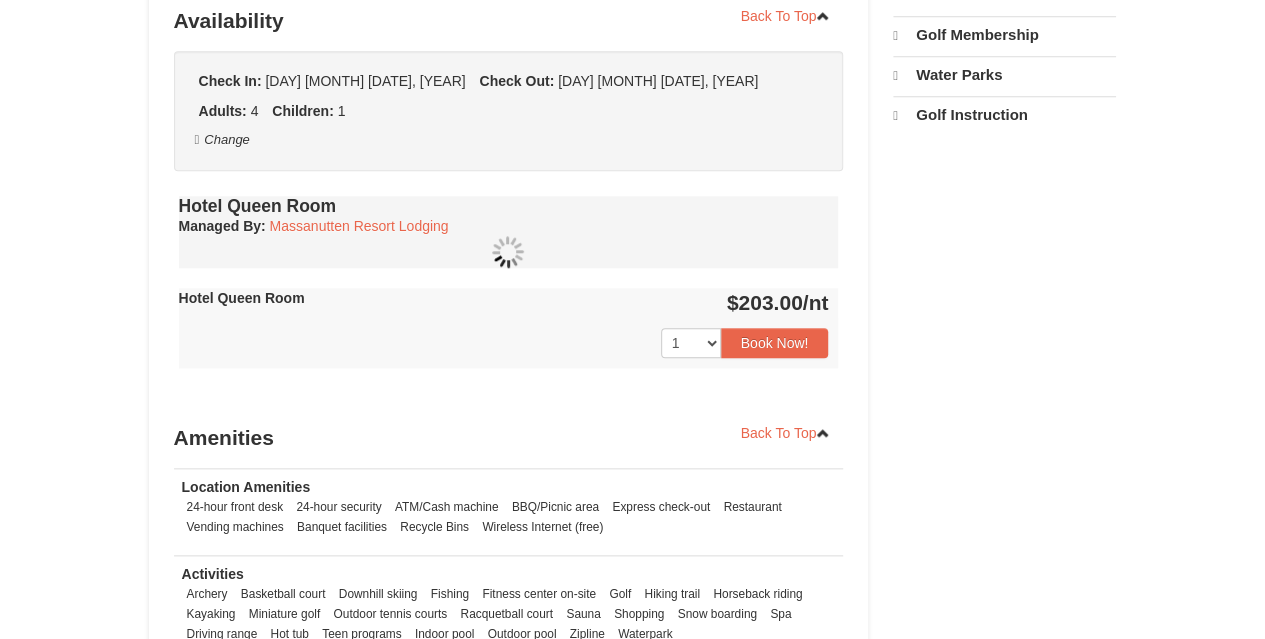 select on "8" 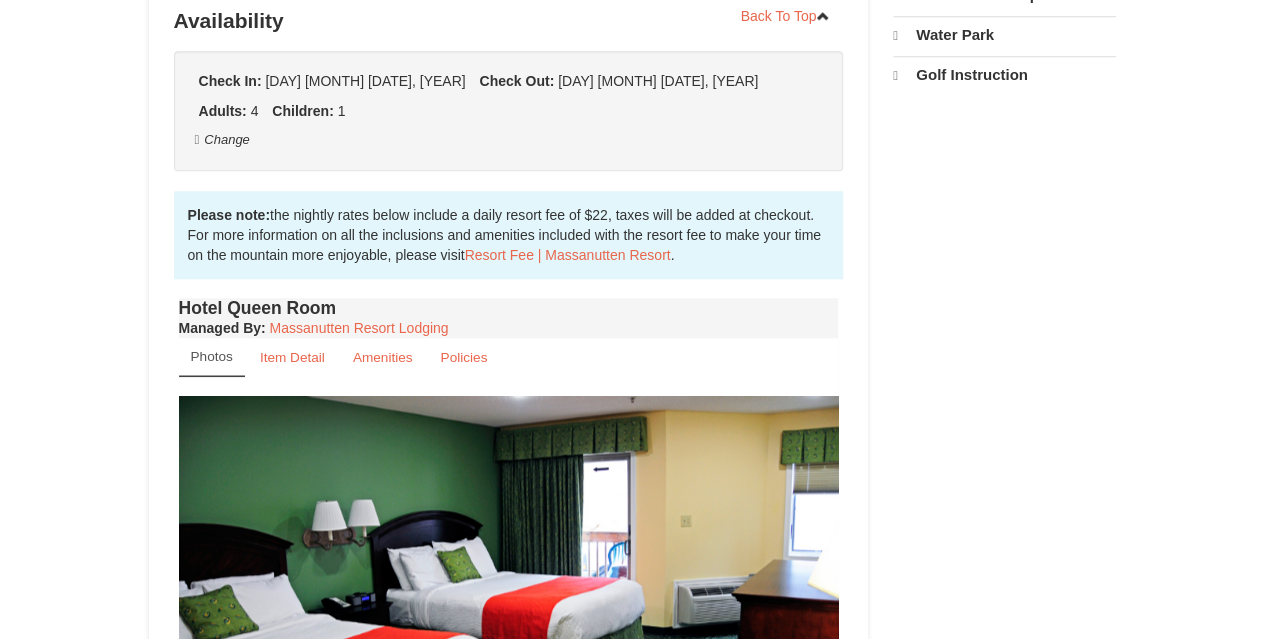 scroll, scrollTop: 860, scrollLeft: 0, axis: vertical 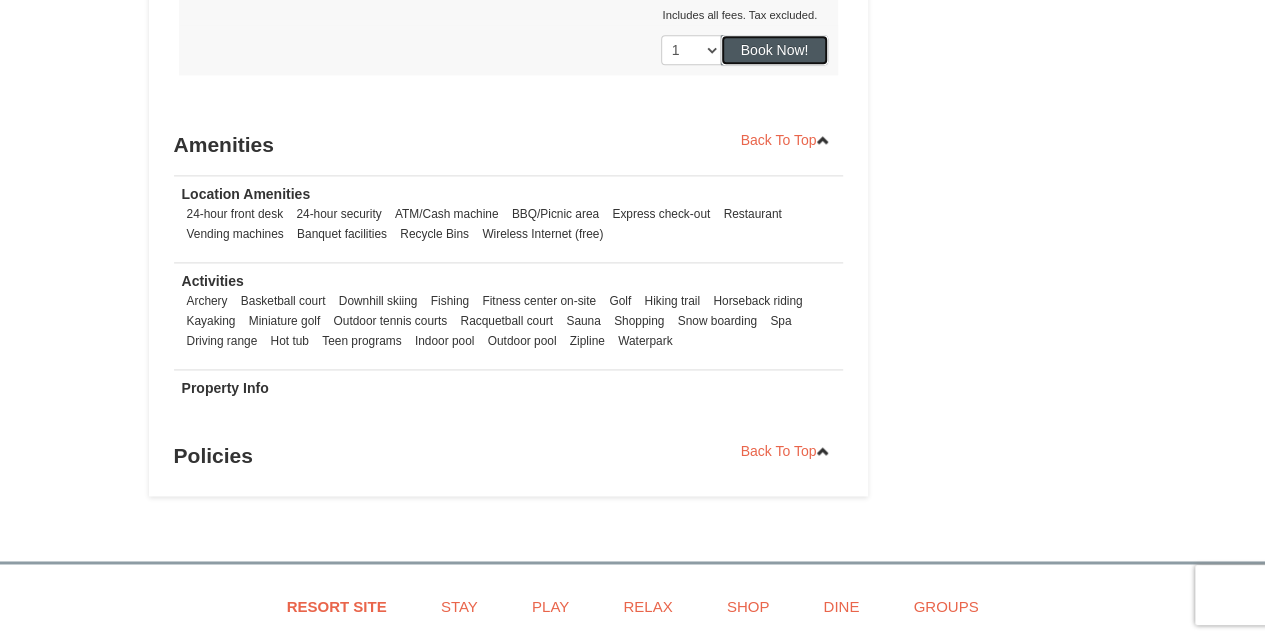 click on "Book Now!" at bounding box center (775, 50) 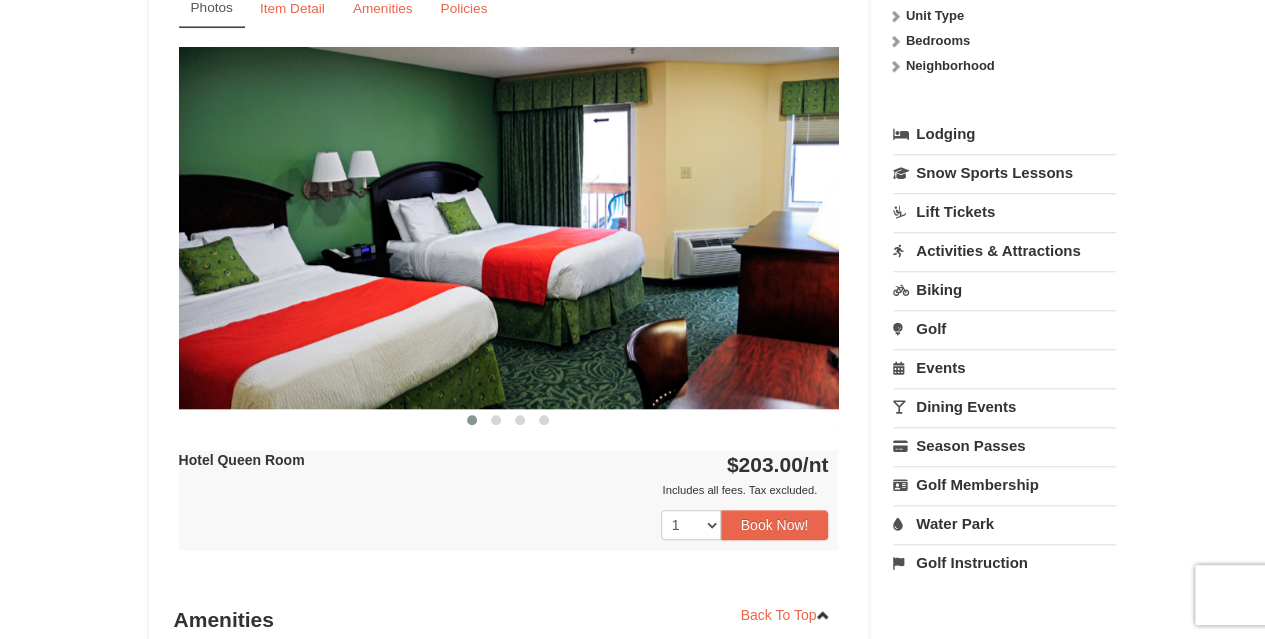 scroll, scrollTop: 810, scrollLeft: 0, axis: vertical 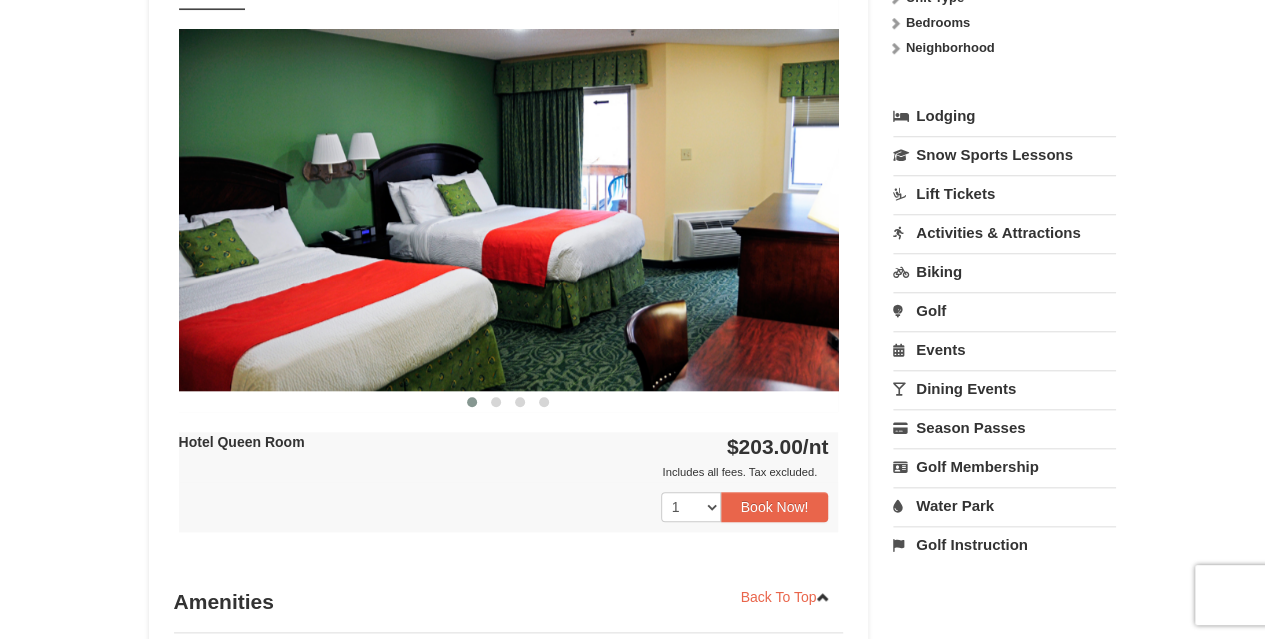 click on "Water Park" at bounding box center [1004, 505] 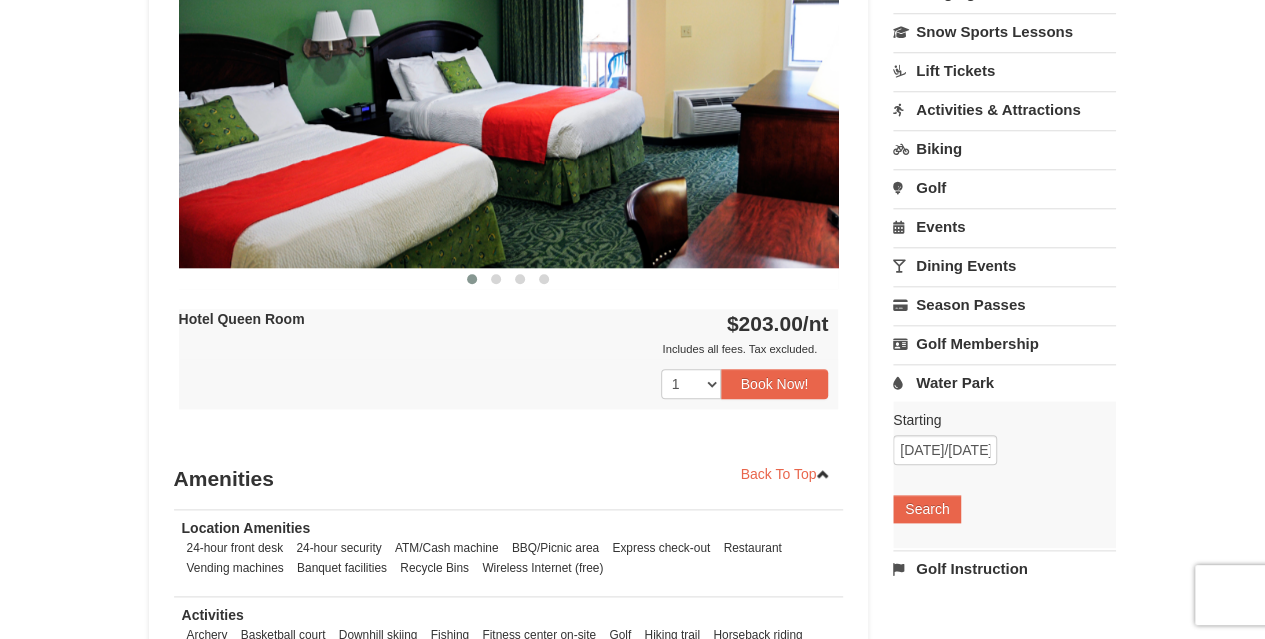 scroll, scrollTop: 938, scrollLeft: 0, axis: vertical 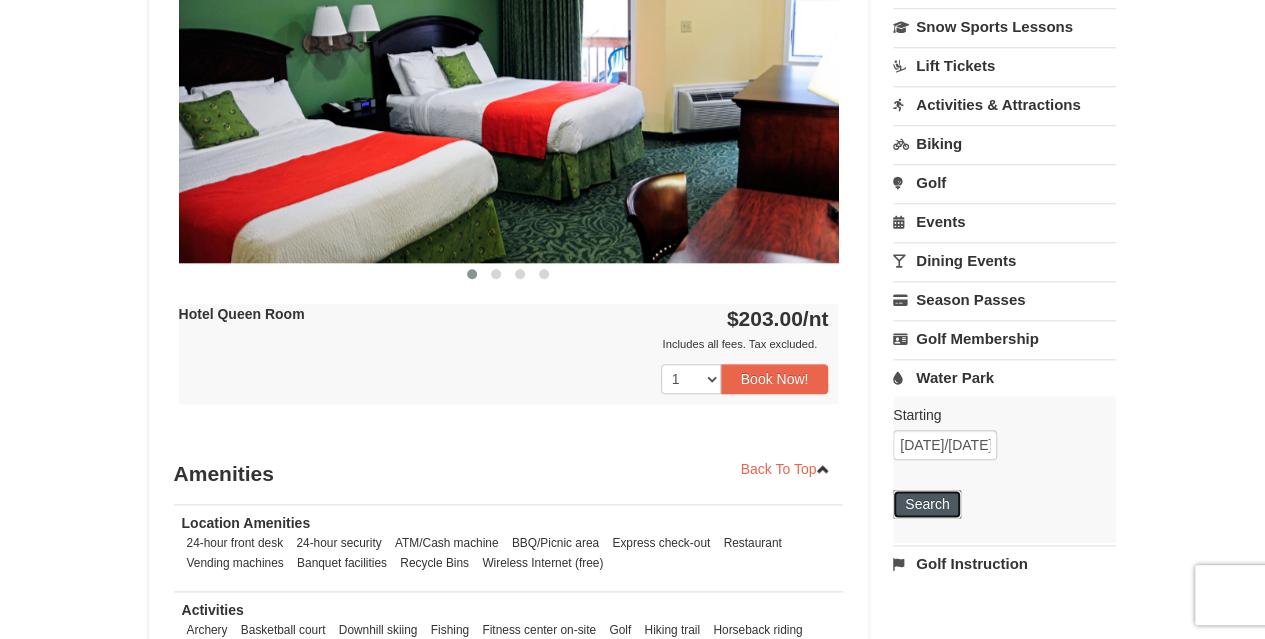click on "Search" at bounding box center (927, 504) 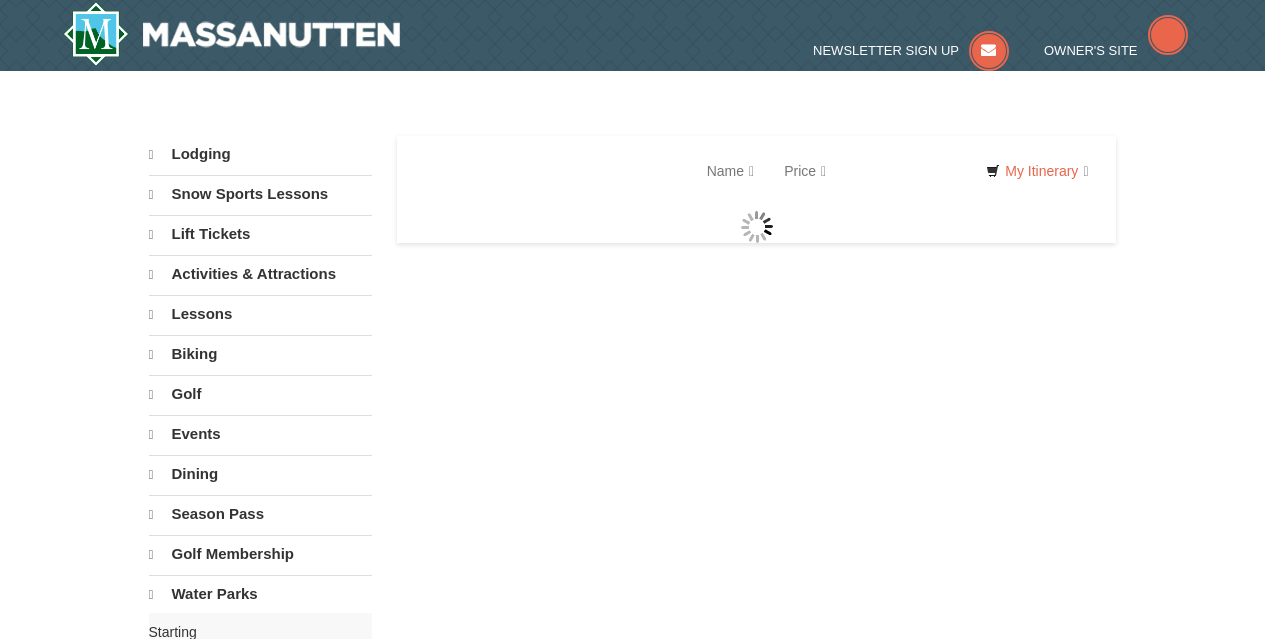 scroll, scrollTop: 0, scrollLeft: 0, axis: both 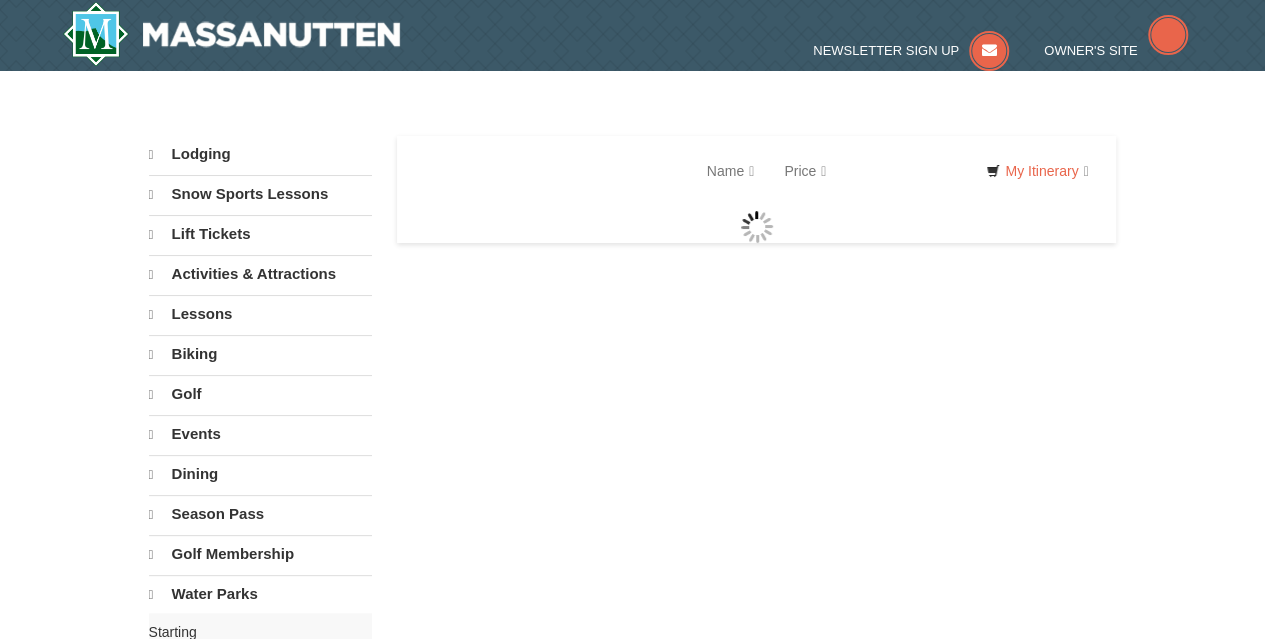select on "8" 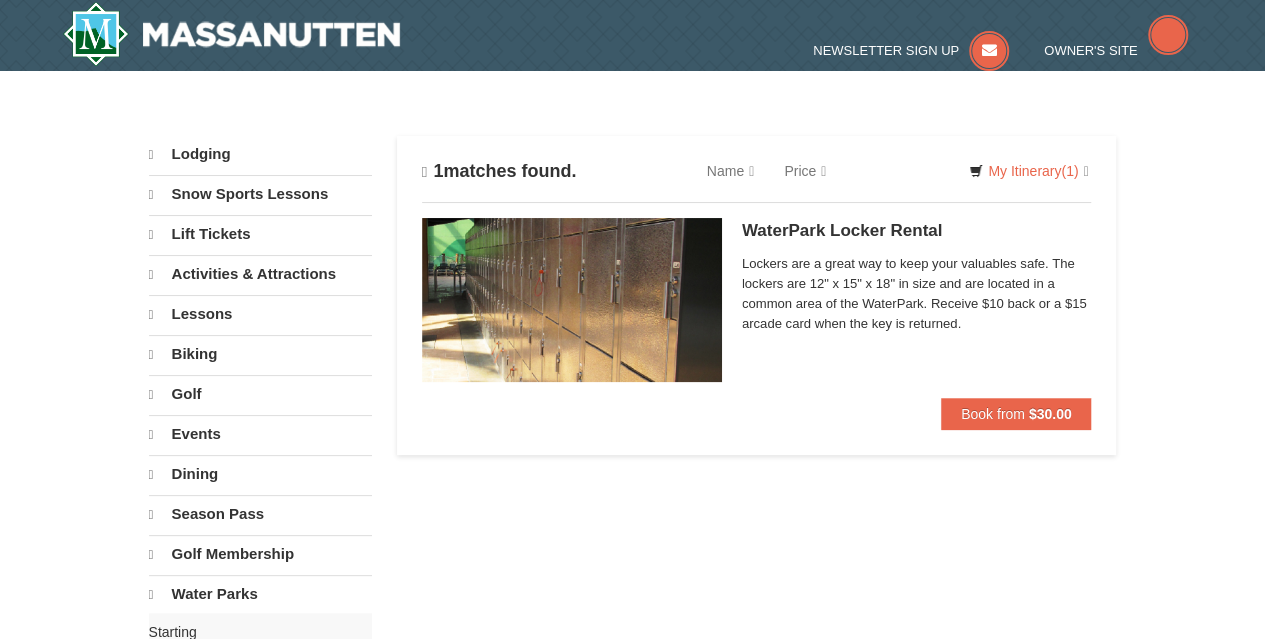 scroll, scrollTop: 0, scrollLeft: 0, axis: both 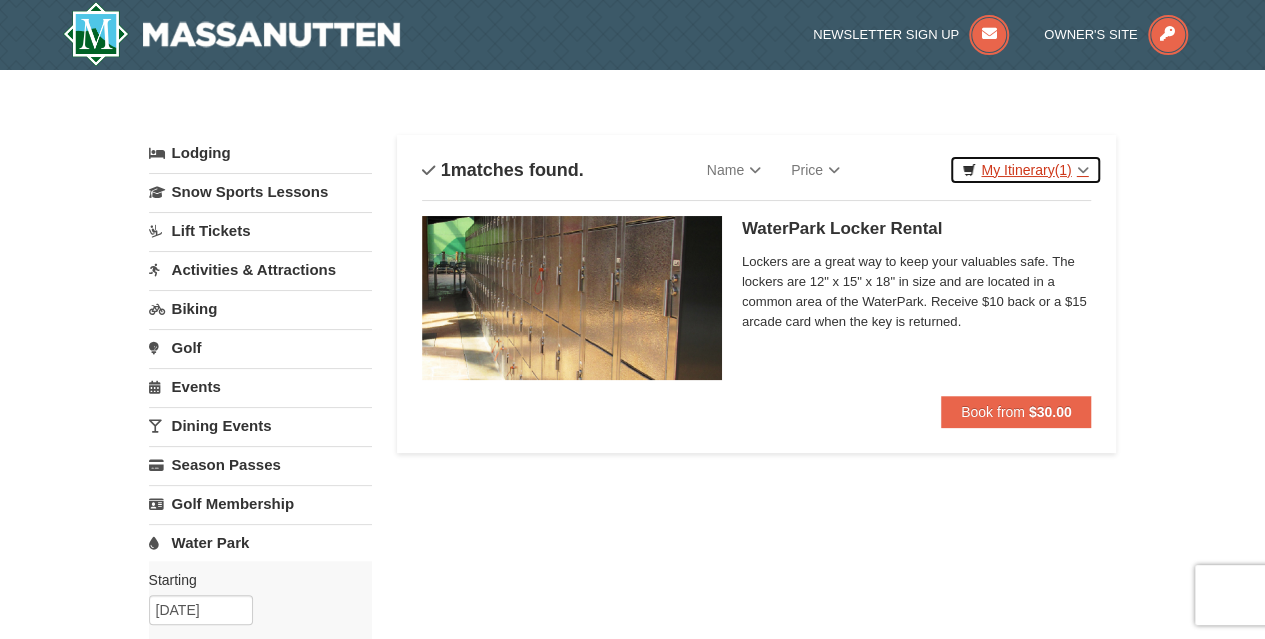 click on "My Itinerary (1)" at bounding box center (1025, 170) 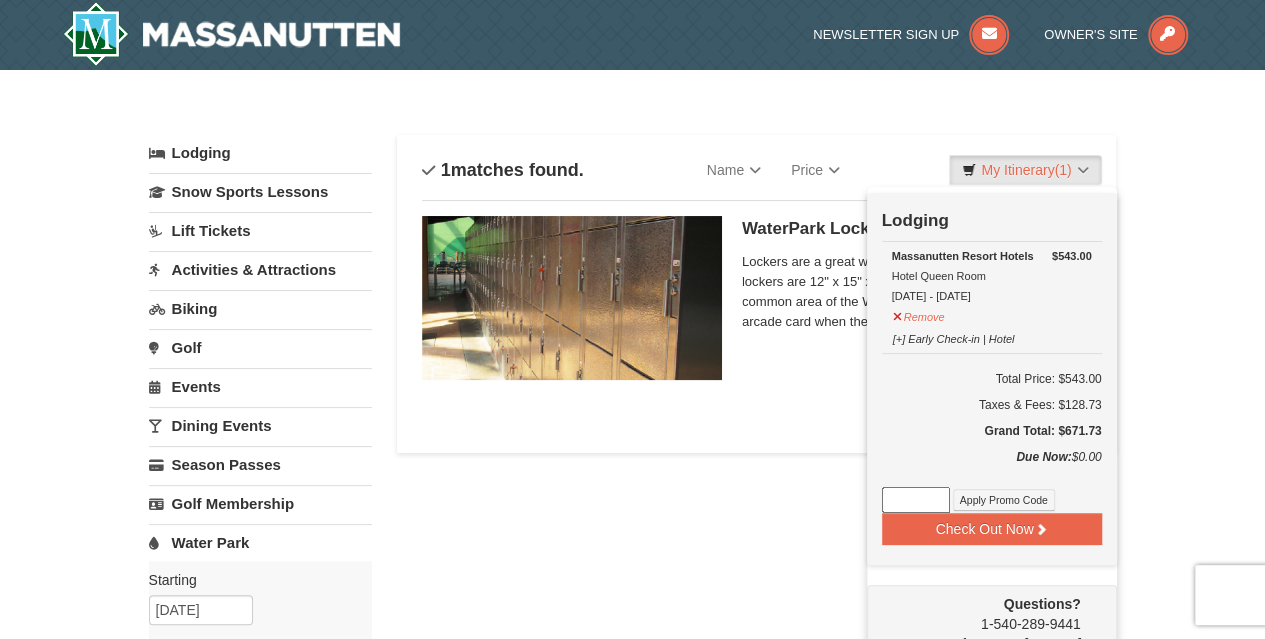 click on "Lockers are a great way to keep your valuables safe. The lockers are 12" x 15" x 18" in size and are located in a common area of the WaterPark. Receive $10 back or a $15 arcade card when the key is returned." at bounding box center (917, 295) 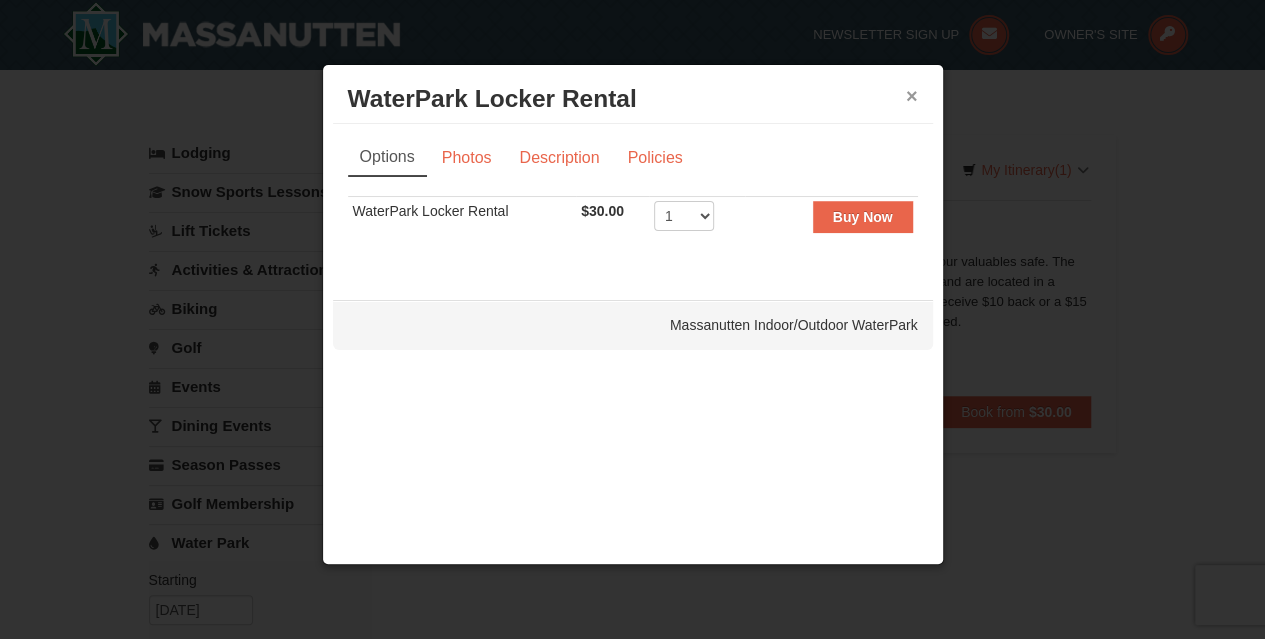 click on "×" at bounding box center (912, 96) 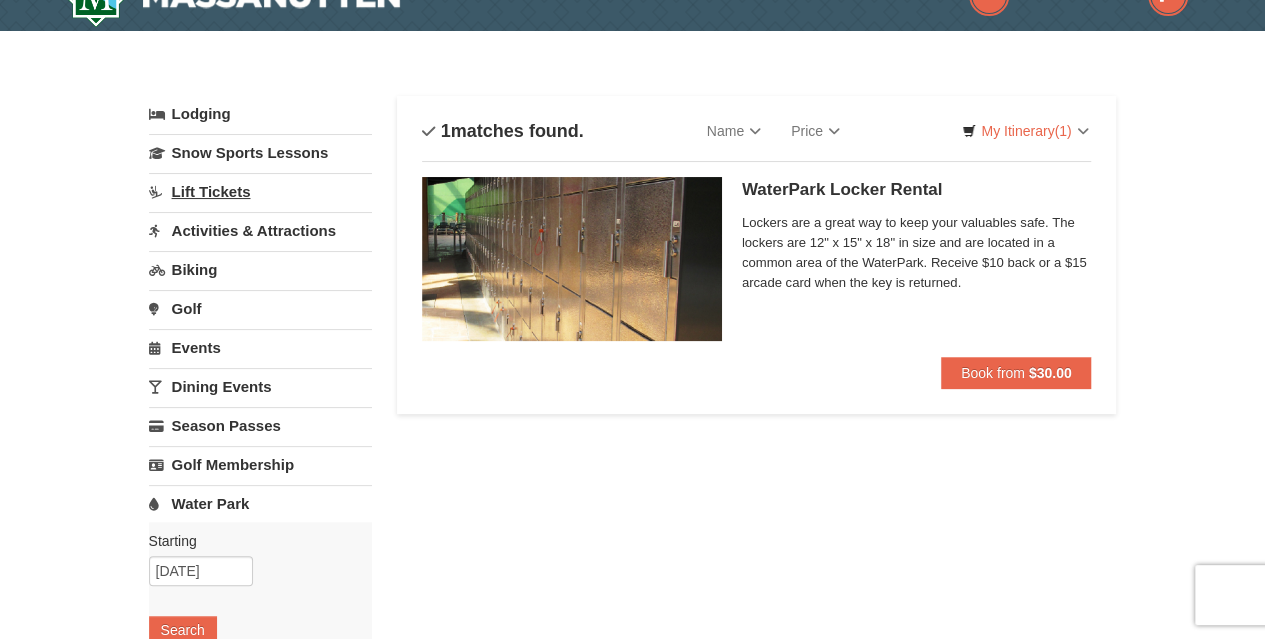 scroll, scrollTop: 33, scrollLeft: 0, axis: vertical 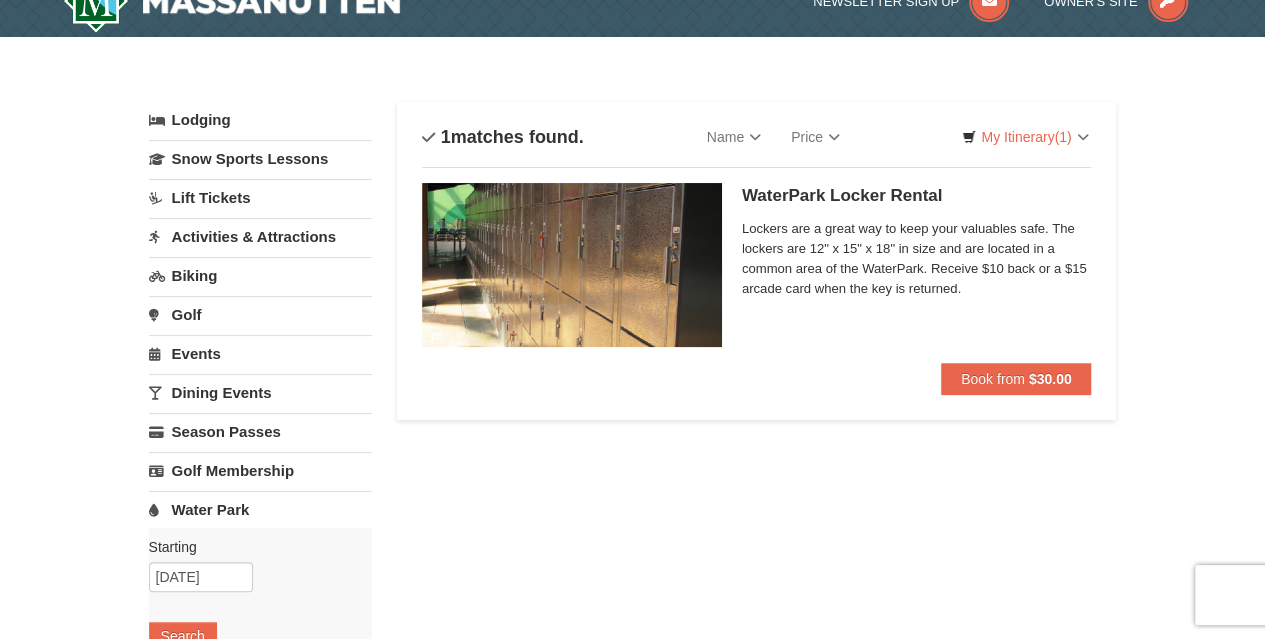 click on "Activities & Attractions" at bounding box center [260, 236] 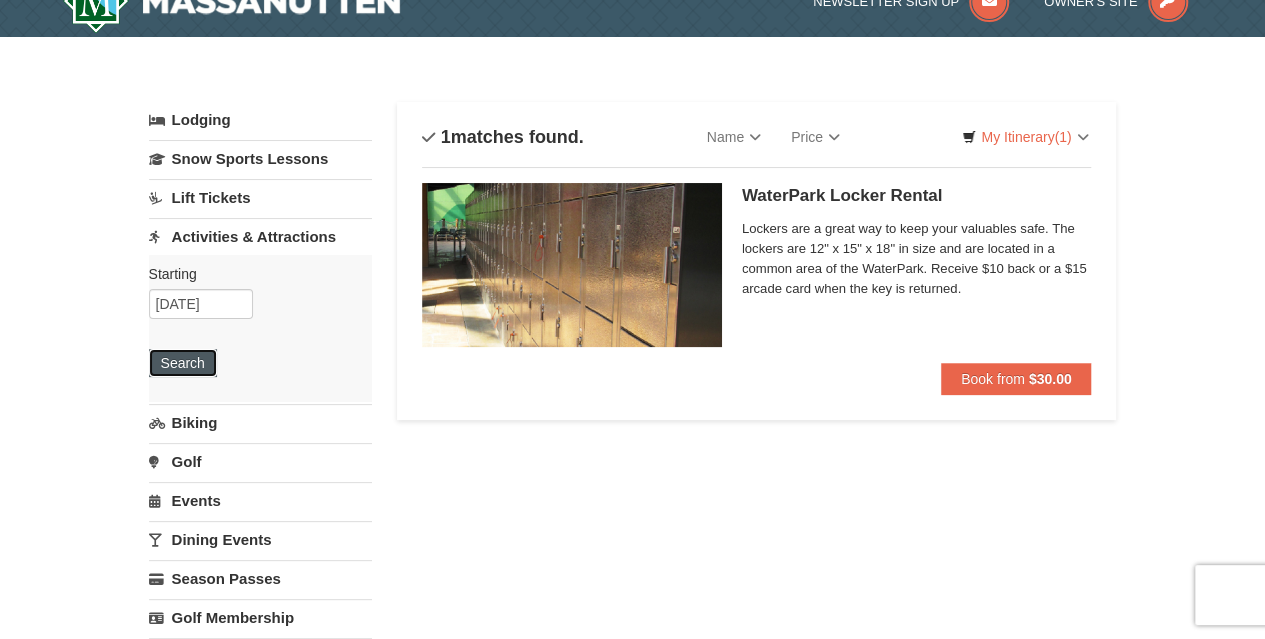 click on "Search" at bounding box center [183, 363] 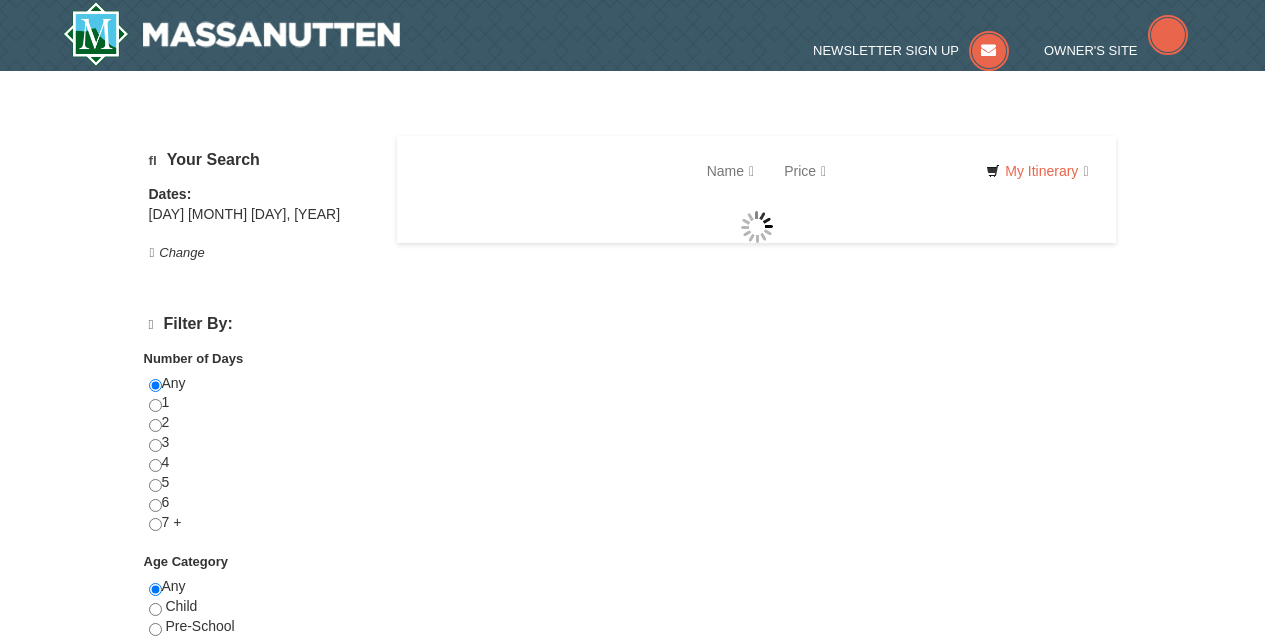 scroll, scrollTop: 0, scrollLeft: 0, axis: both 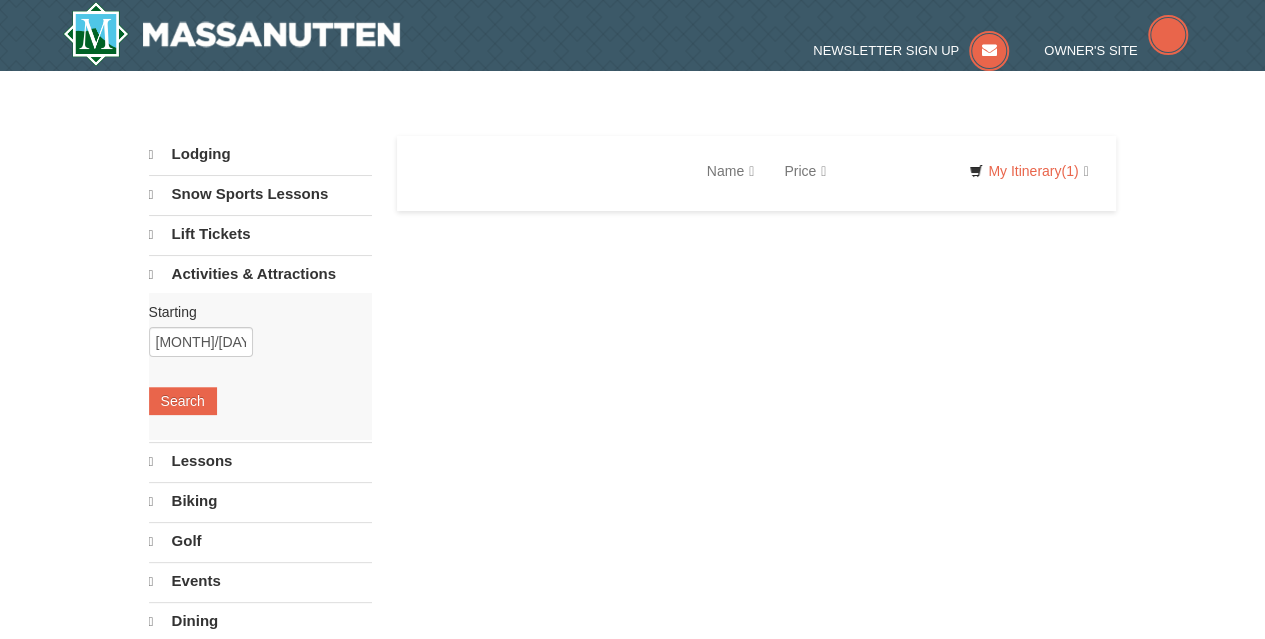 select on "8" 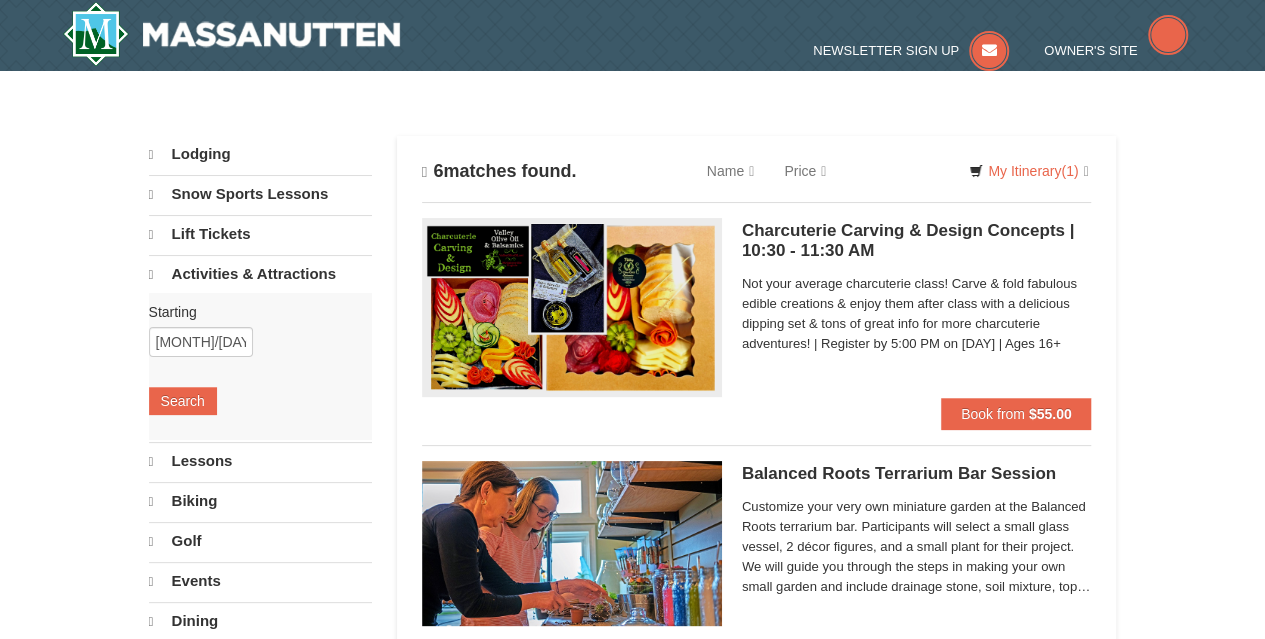 scroll, scrollTop: 0, scrollLeft: 0, axis: both 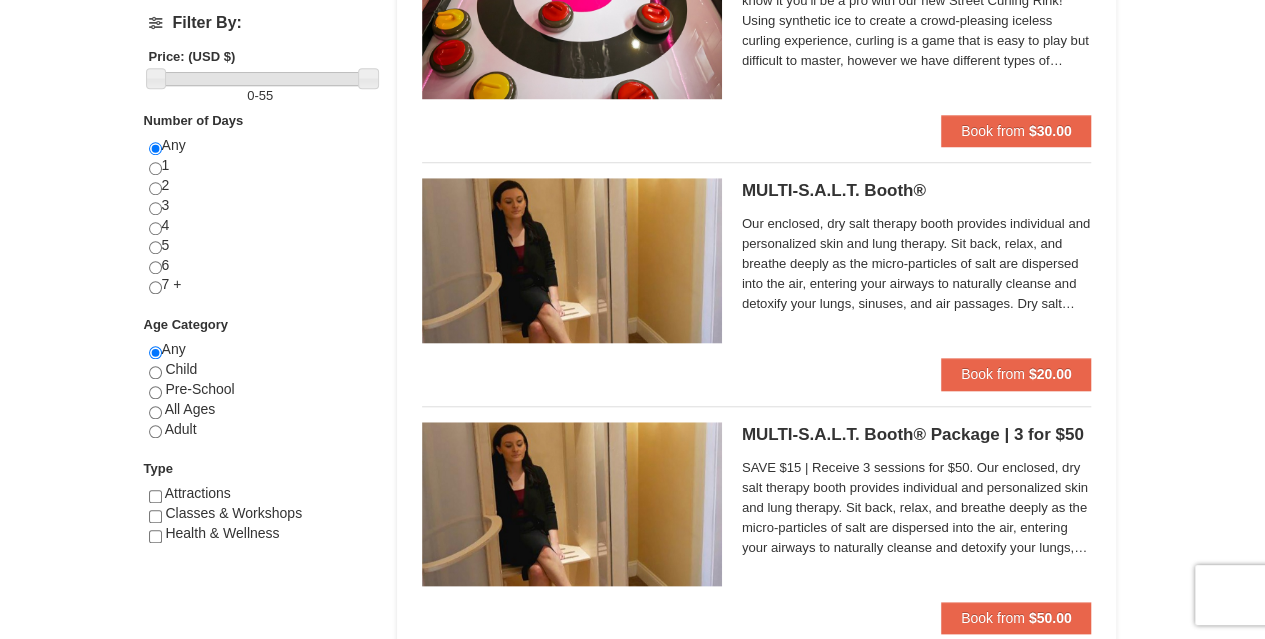 drag, startPoint x: 890, startPoint y: 183, endPoint x: 809, endPoint y: 115, distance: 105.75916 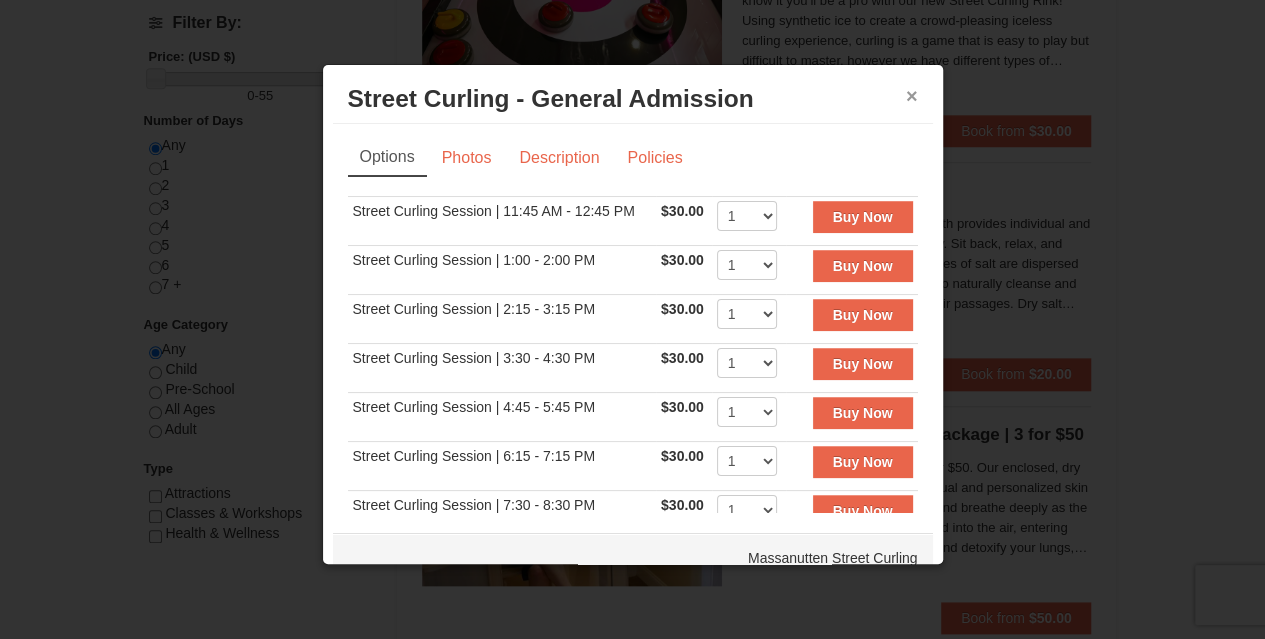 click on "×" at bounding box center (912, 96) 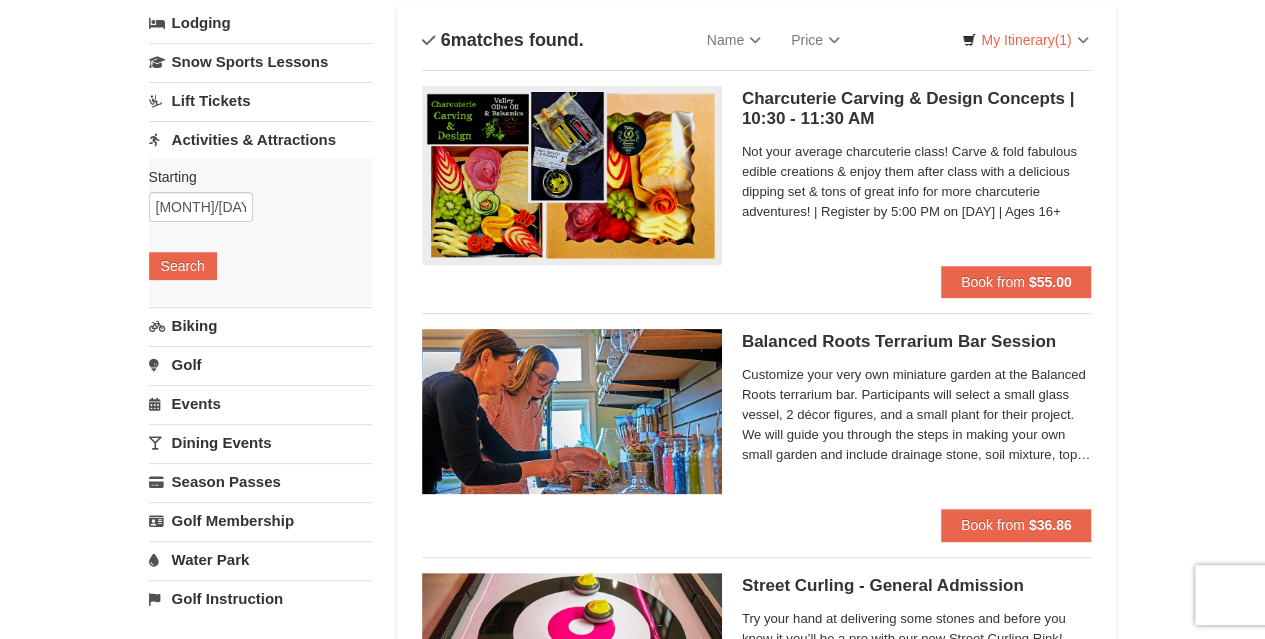 scroll, scrollTop: 0, scrollLeft: 0, axis: both 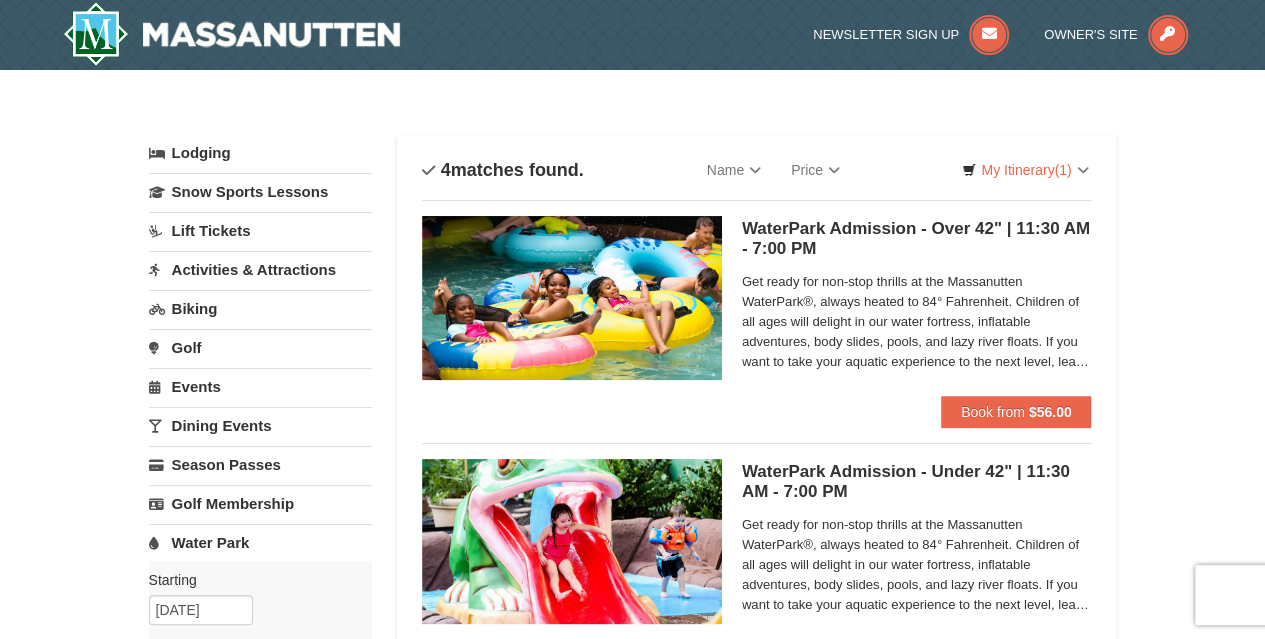 click on "Lodging" at bounding box center (260, 153) 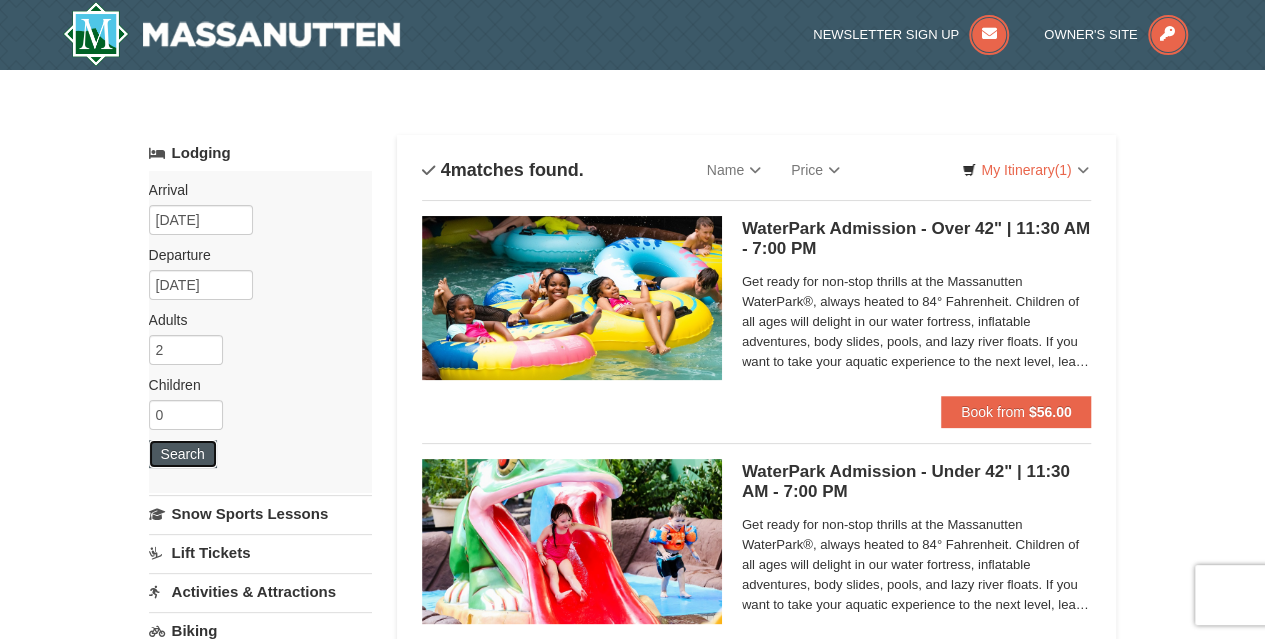 click on "Search" at bounding box center (183, 454) 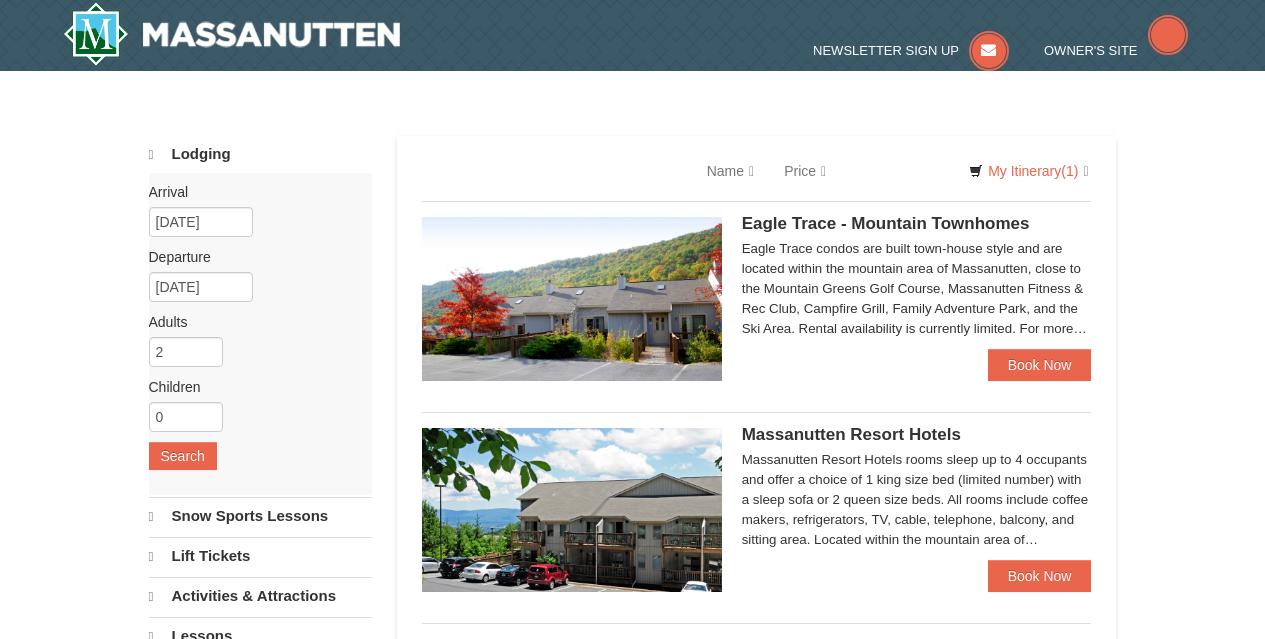 scroll, scrollTop: 0, scrollLeft: 0, axis: both 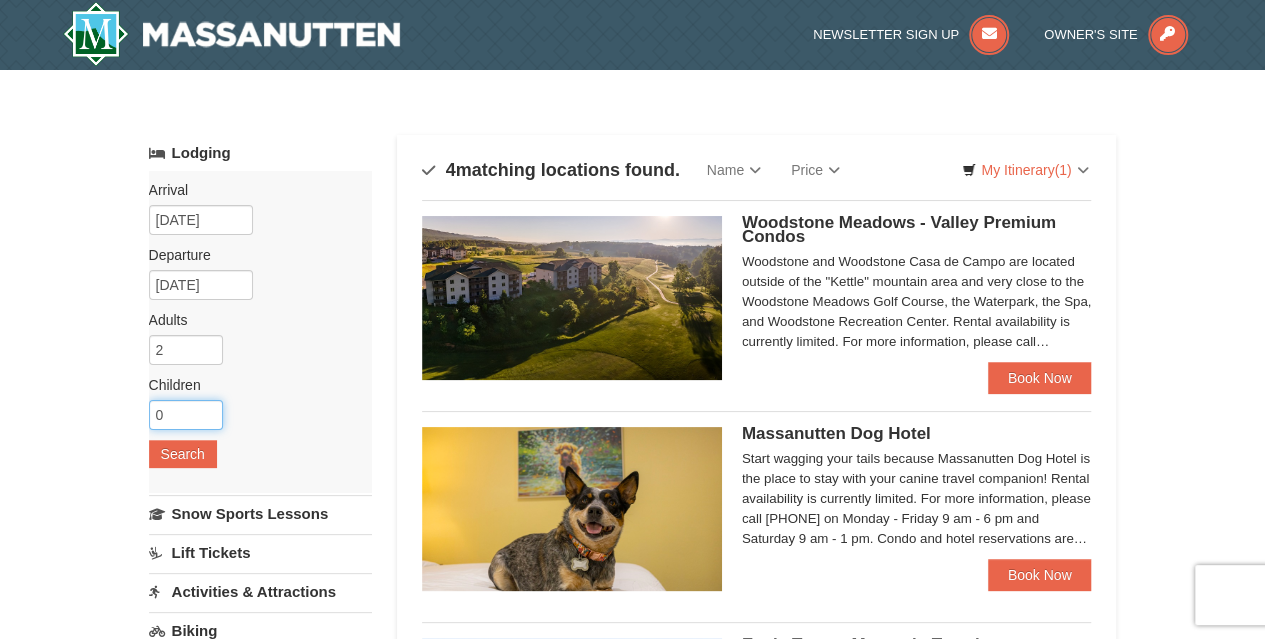 click on "0" at bounding box center [186, 415] 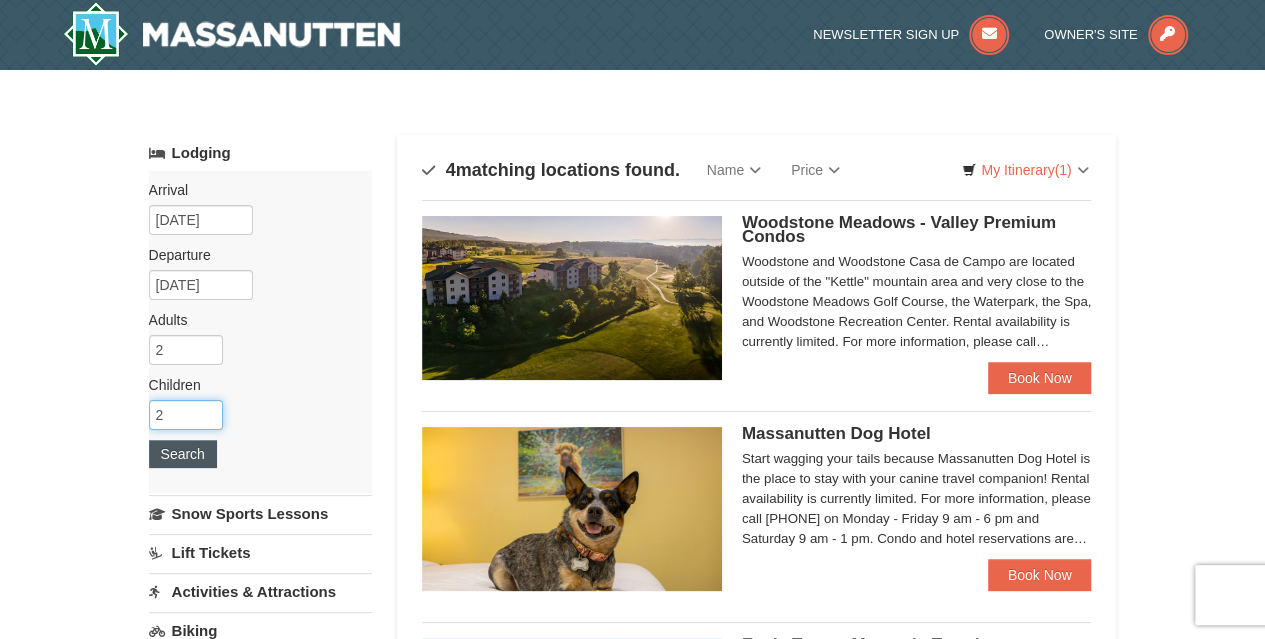 type on "2" 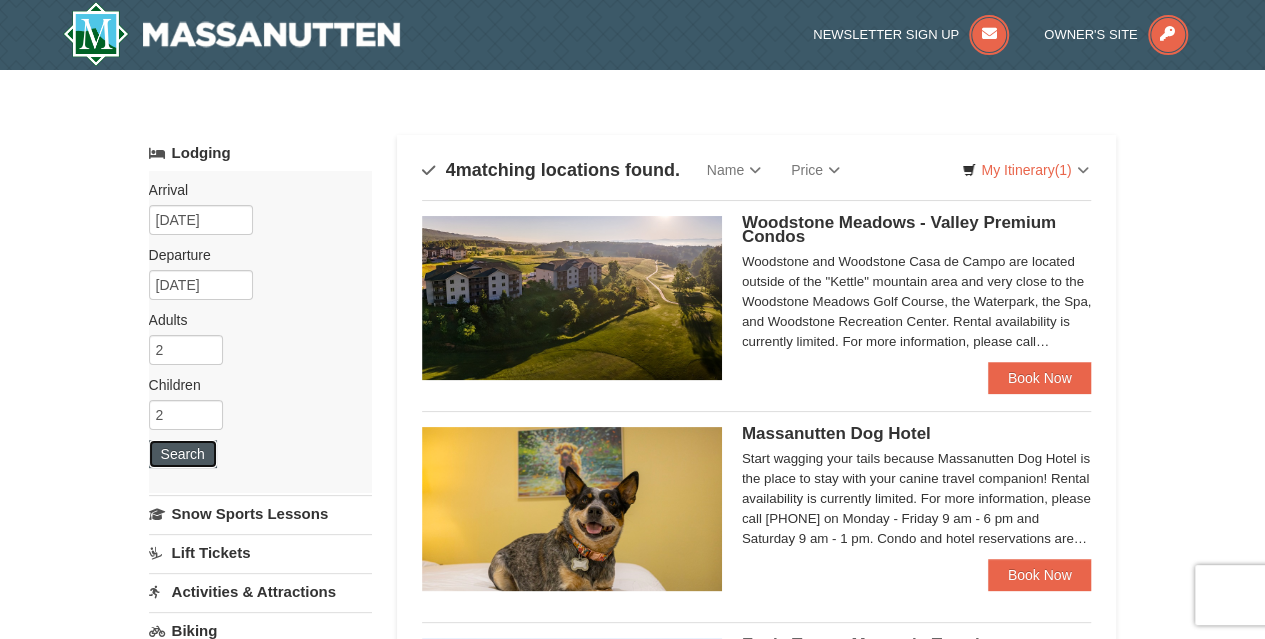 click on "Search" at bounding box center (183, 454) 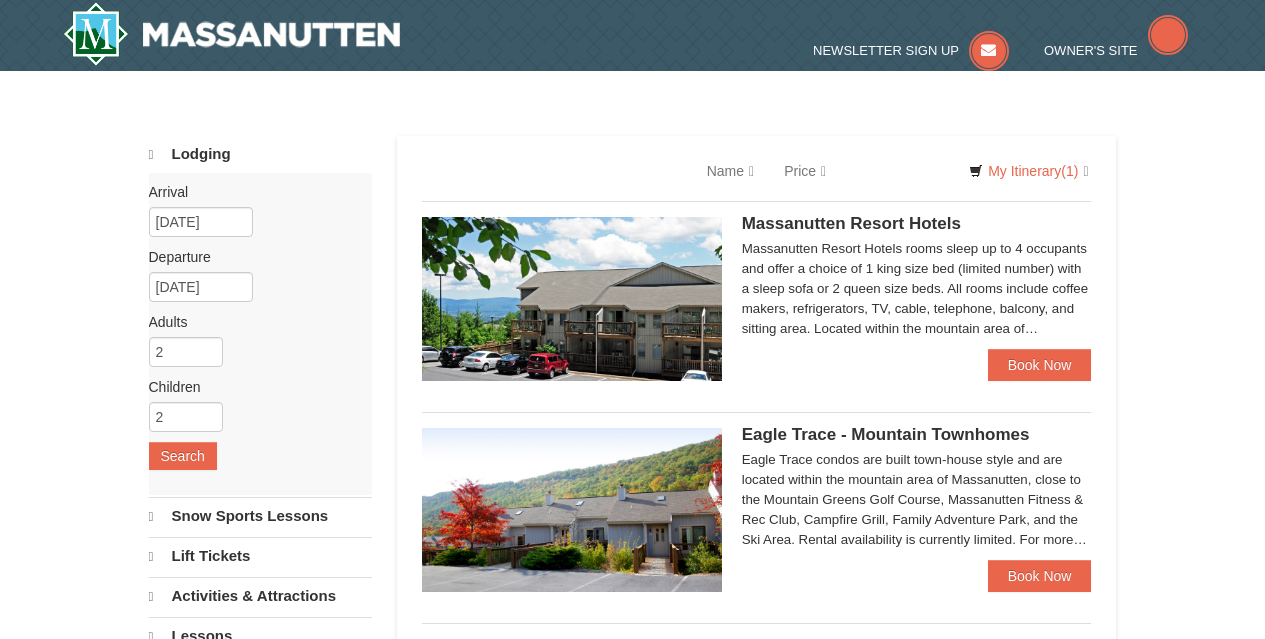 scroll, scrollTop: 0, scrollLeft: 0, axis: both 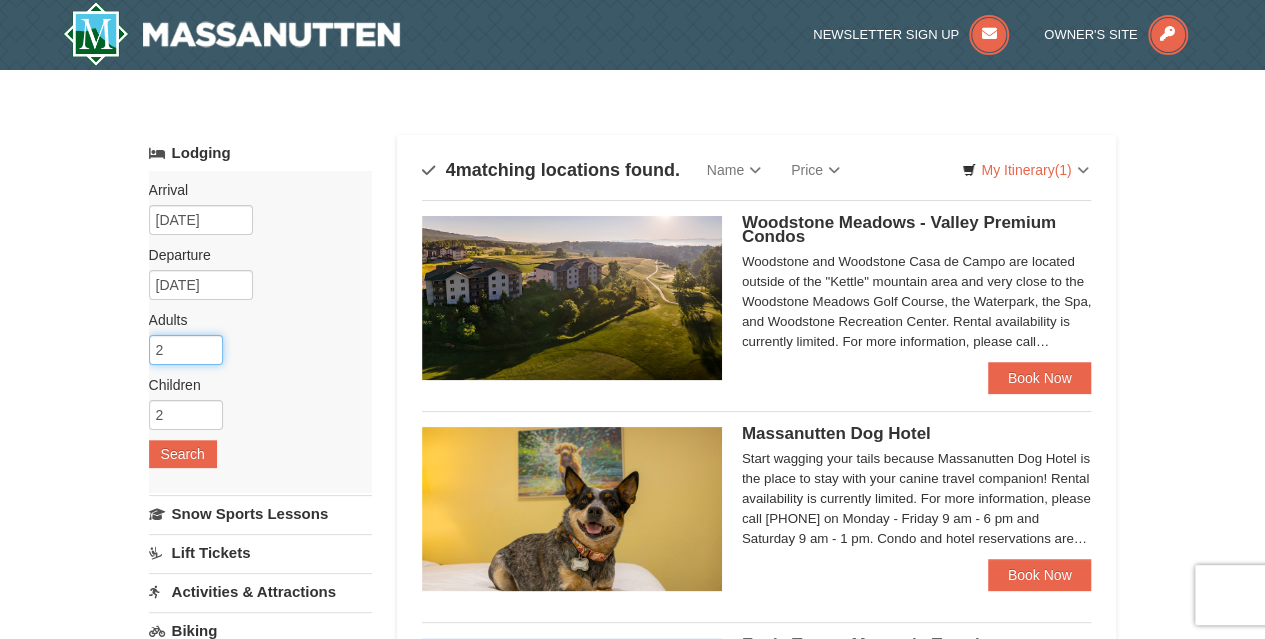 click on "2" at bounding box center (186, 350) 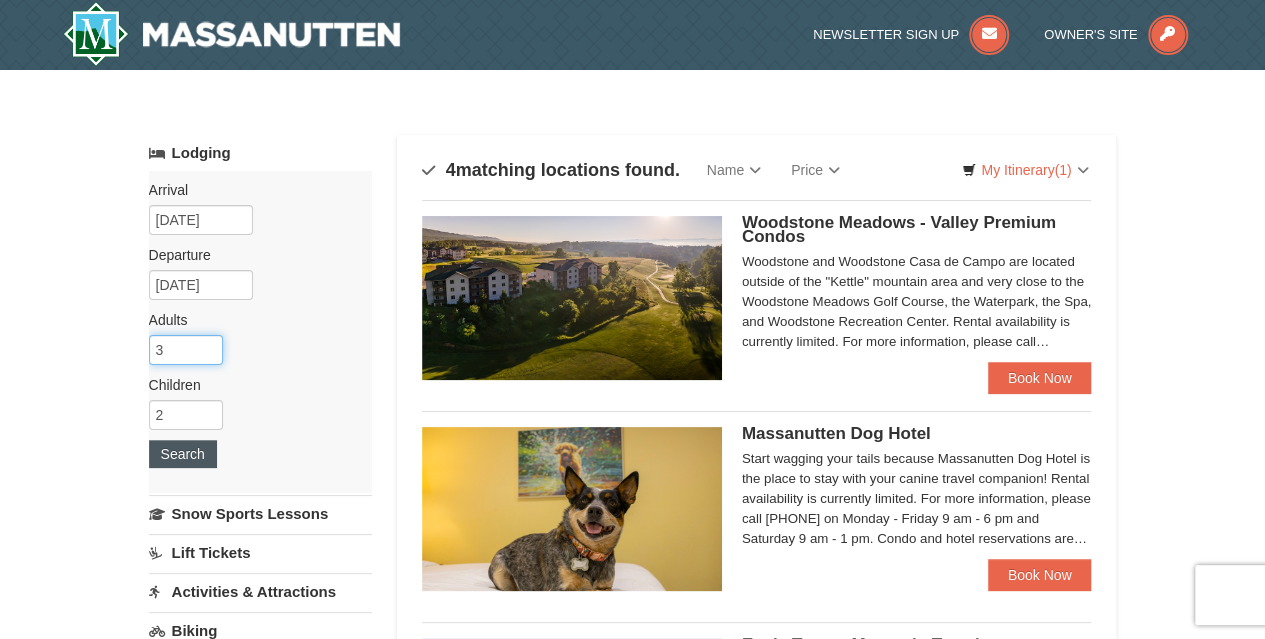 type on "3" 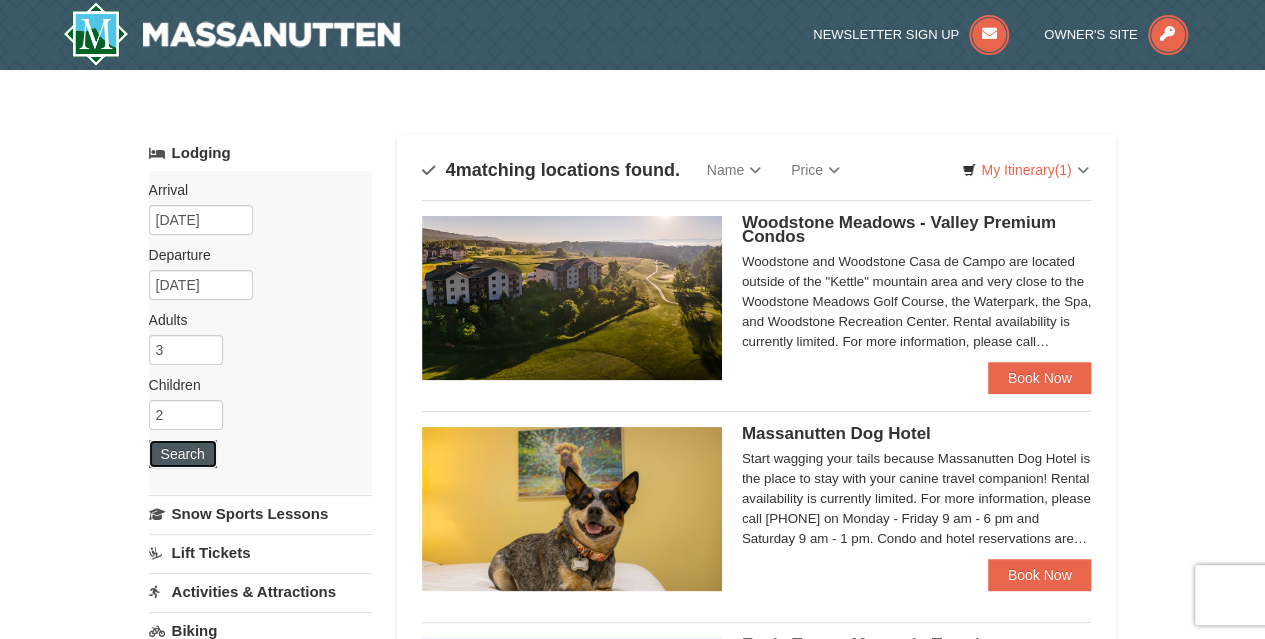 click on "Search" at bounding box center [183, 454] 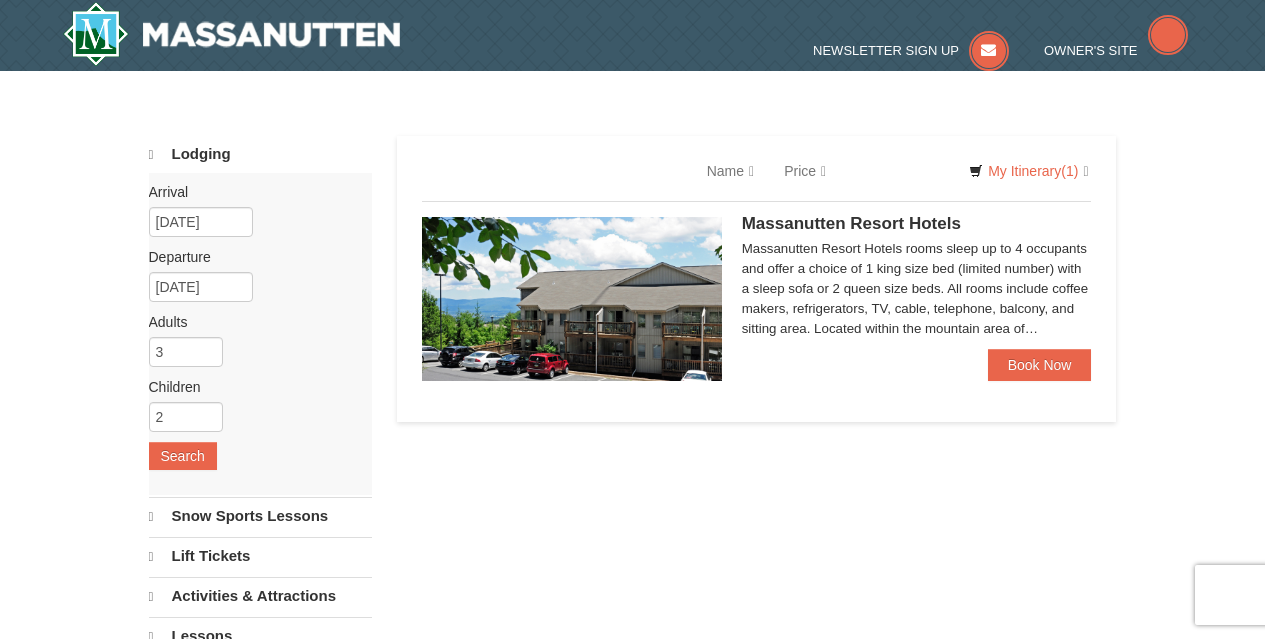 scroll, scrollTop: 0, scrollLeft: 0, axis: both 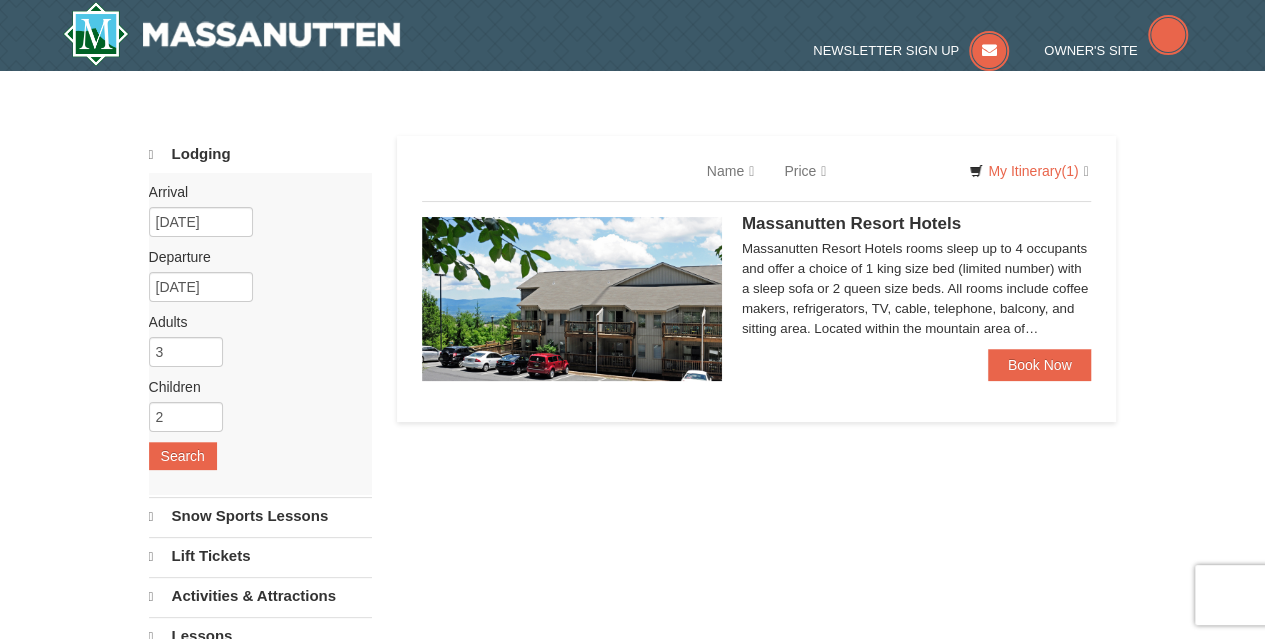 select on "8" 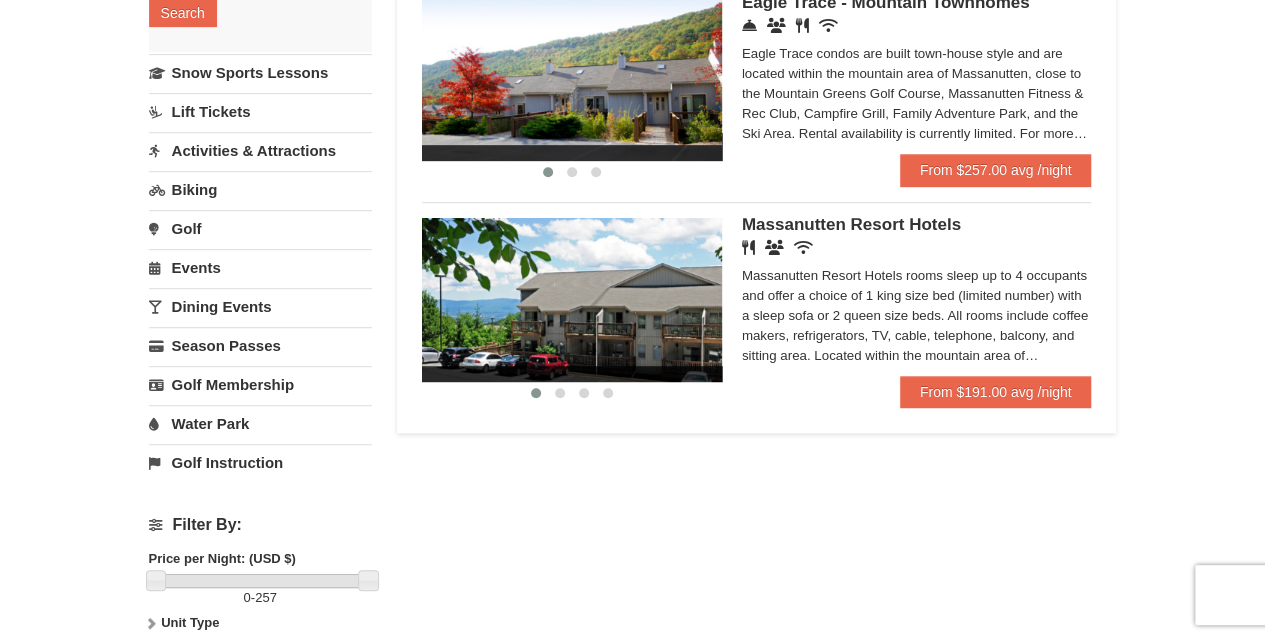 scroll, scrollTop: 451, scrollLeft: 0, axis: vertical 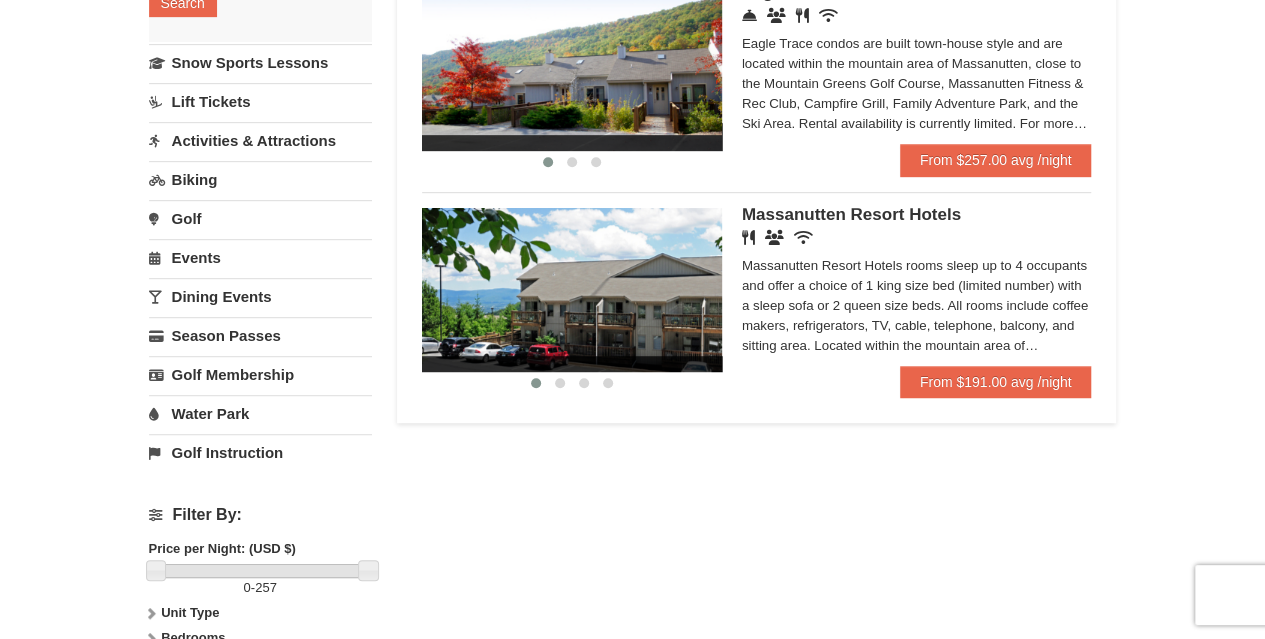 click on "Massanutten Resort Hotels" at bounding box center [851, 214] 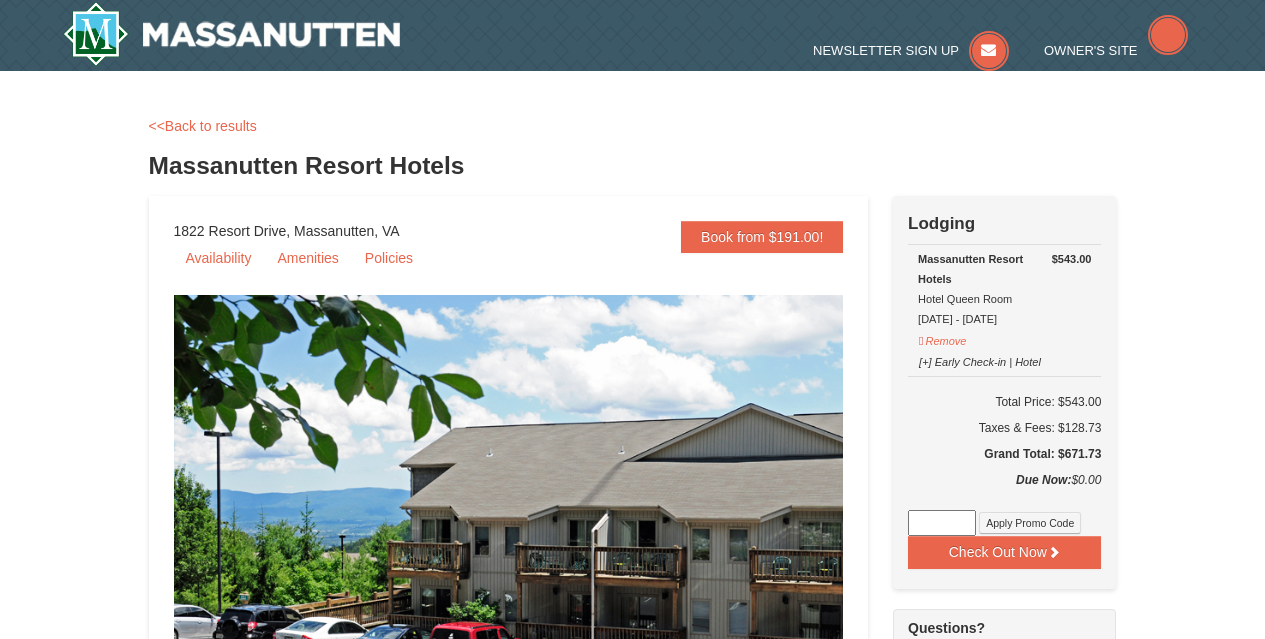 scroll, scrollTop: 0, scrollLeft: 0, axis: both 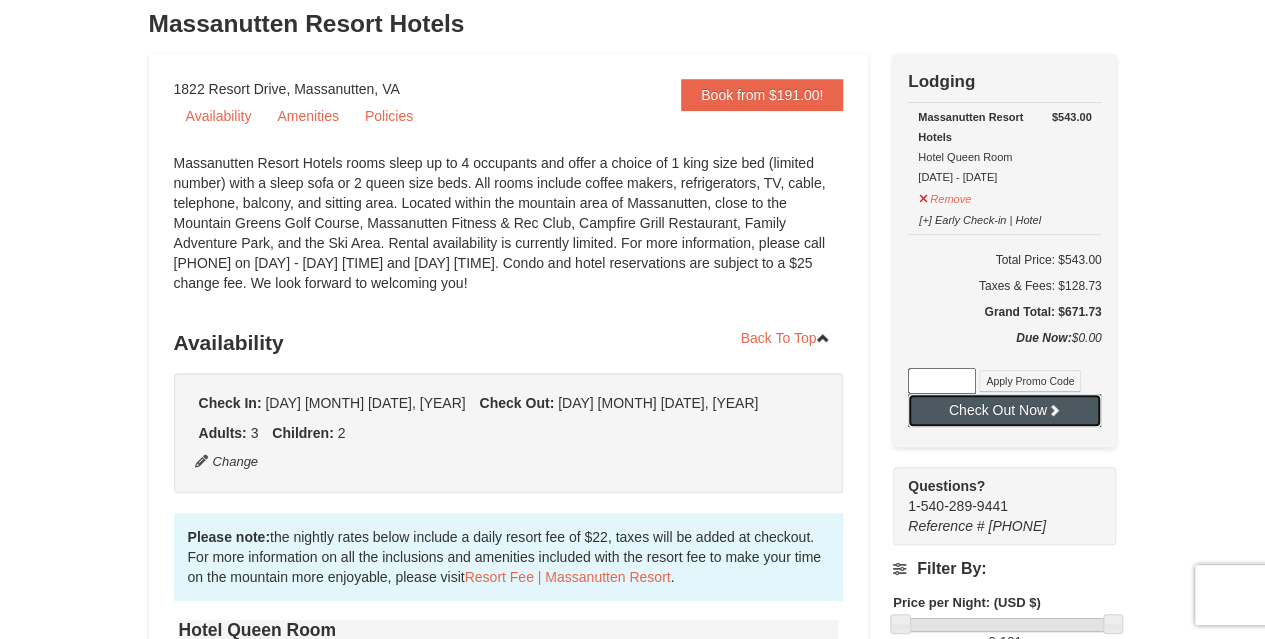 click on "Check Out Now" at bounding box center (1004, 410) 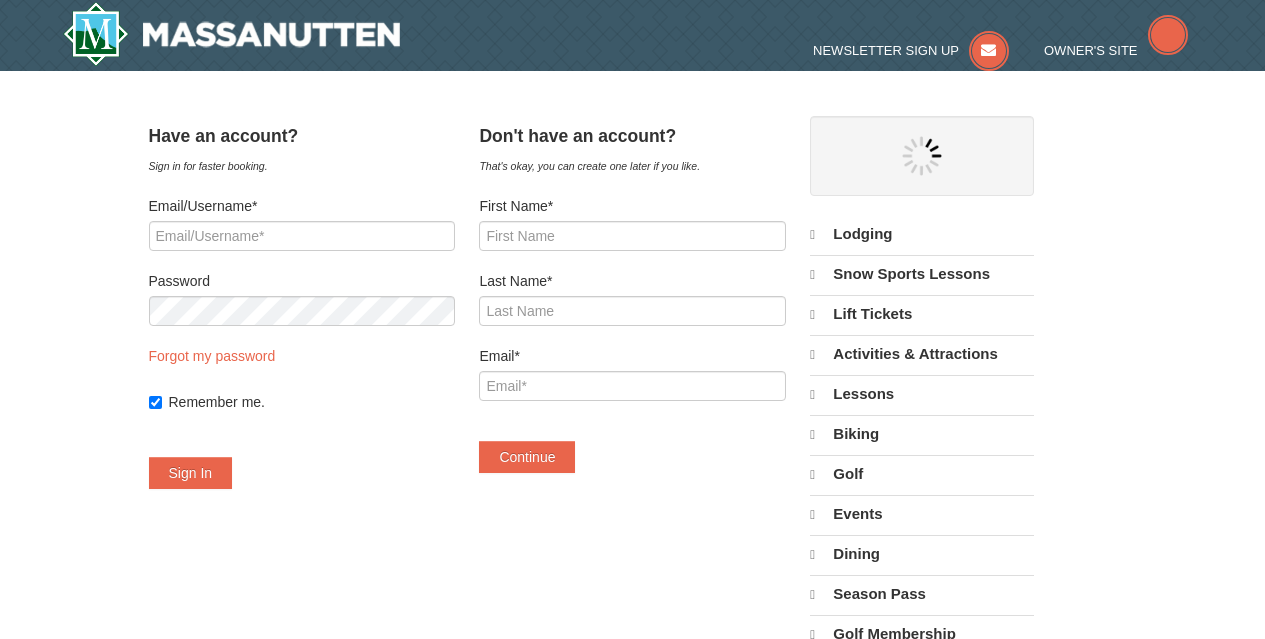 scroll, scrollTop: 0, scrollLeft: 0, axis: both 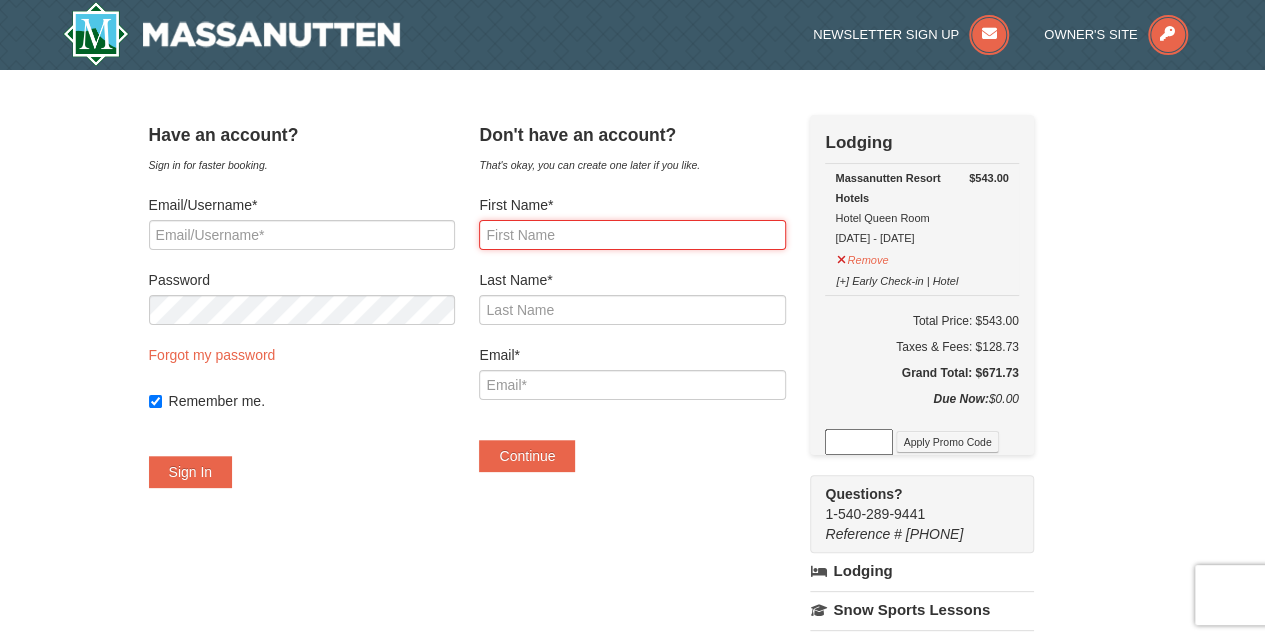 click on "First Name*" at bounding box center (632, 235) 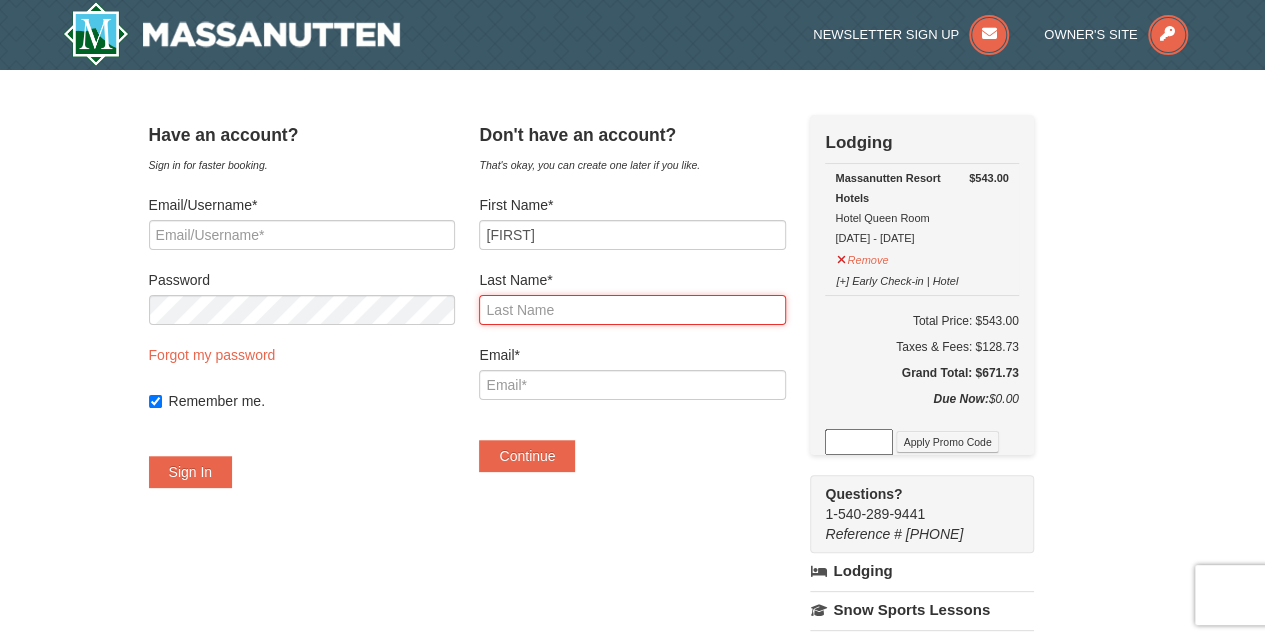 type on "[LAST]" 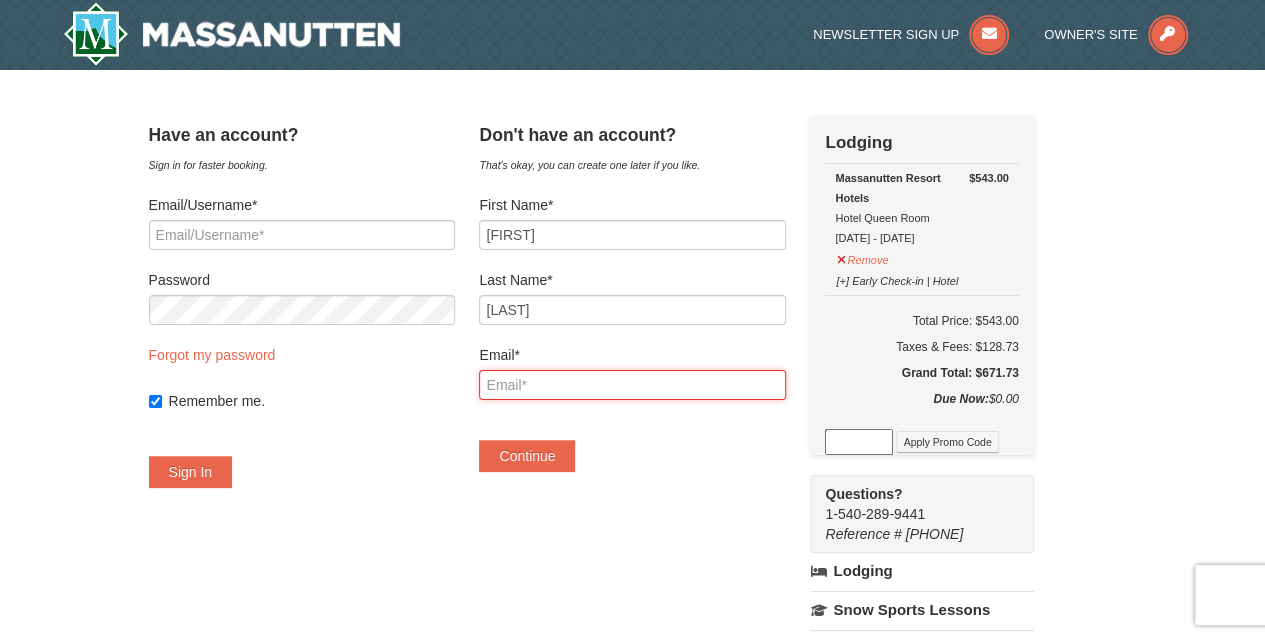 type on "[EMAIL]" 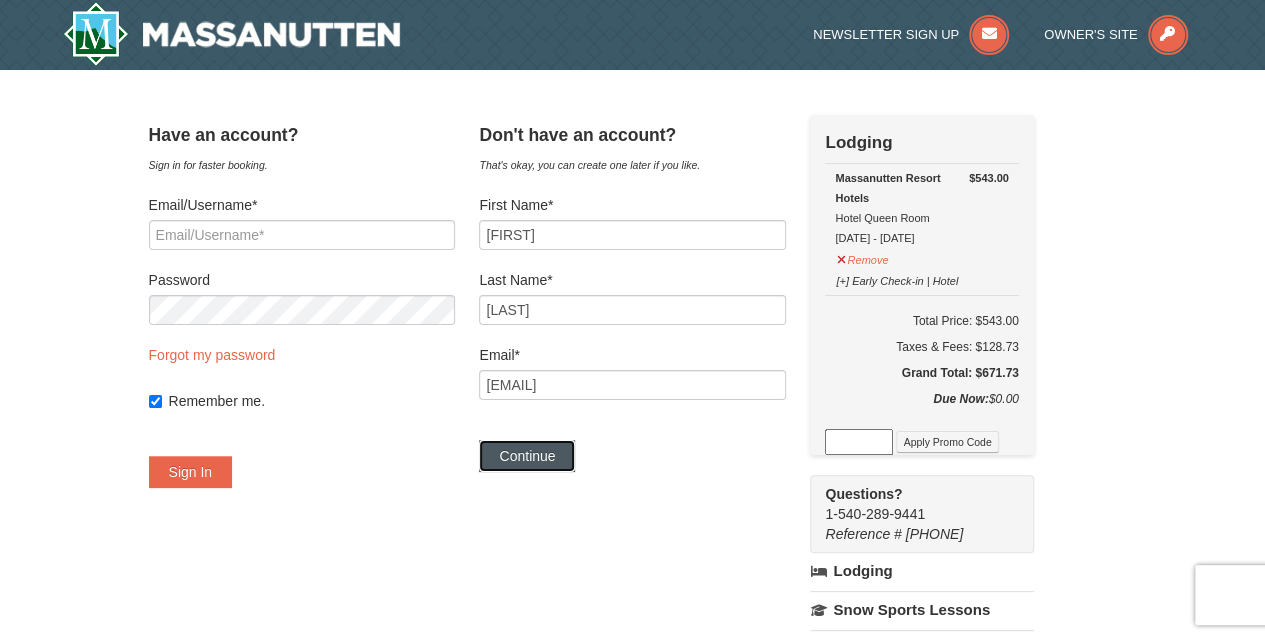 click on "Continue" at bounding box center [527, 456] 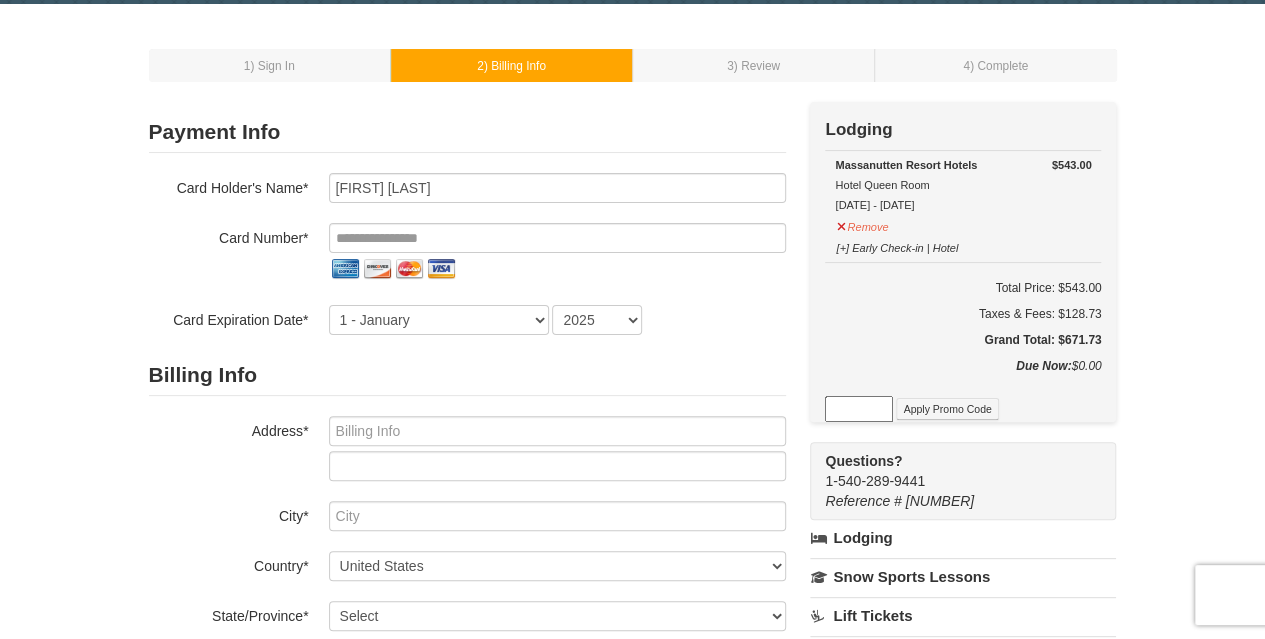 scroll, scrollTop: 0, scrollLeft: 0, axis: both 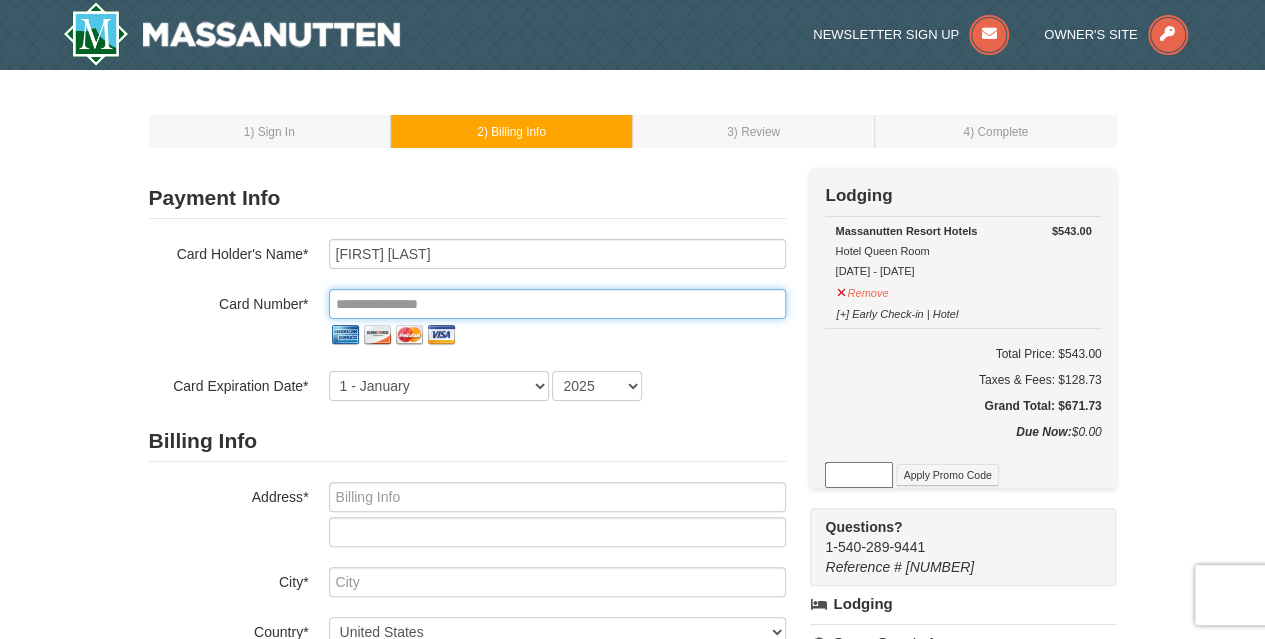 click at bounding box center [557, 304] 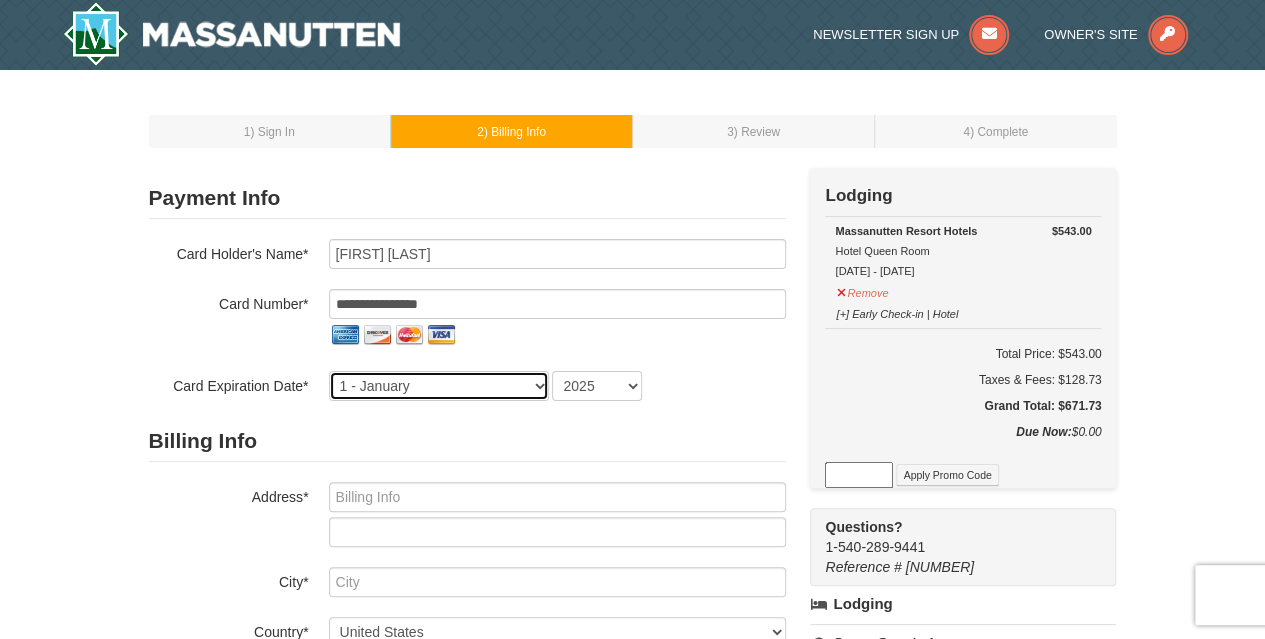 select on "7" 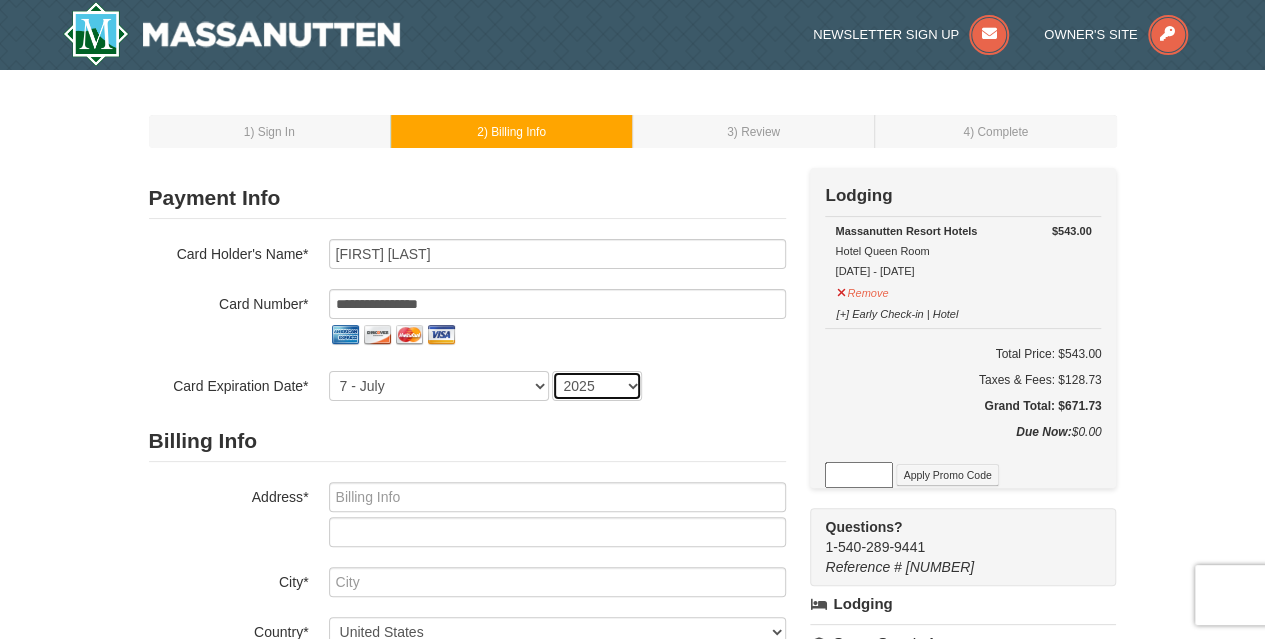 select on "2029" 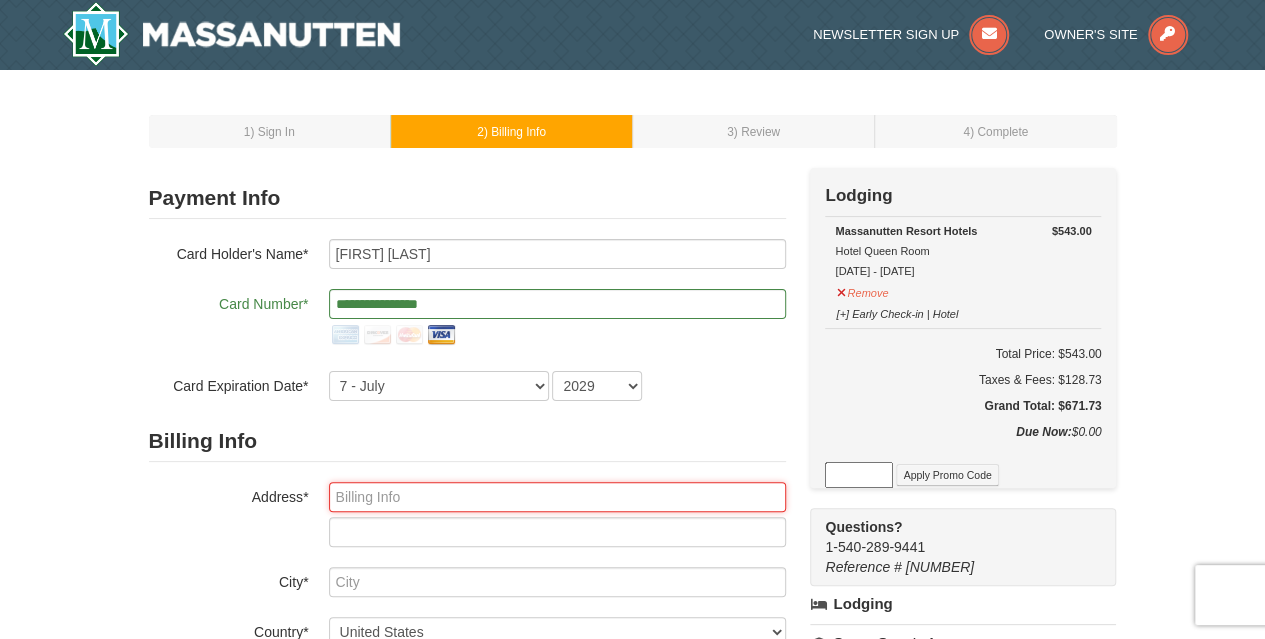 click at bounding box center [557, 497] 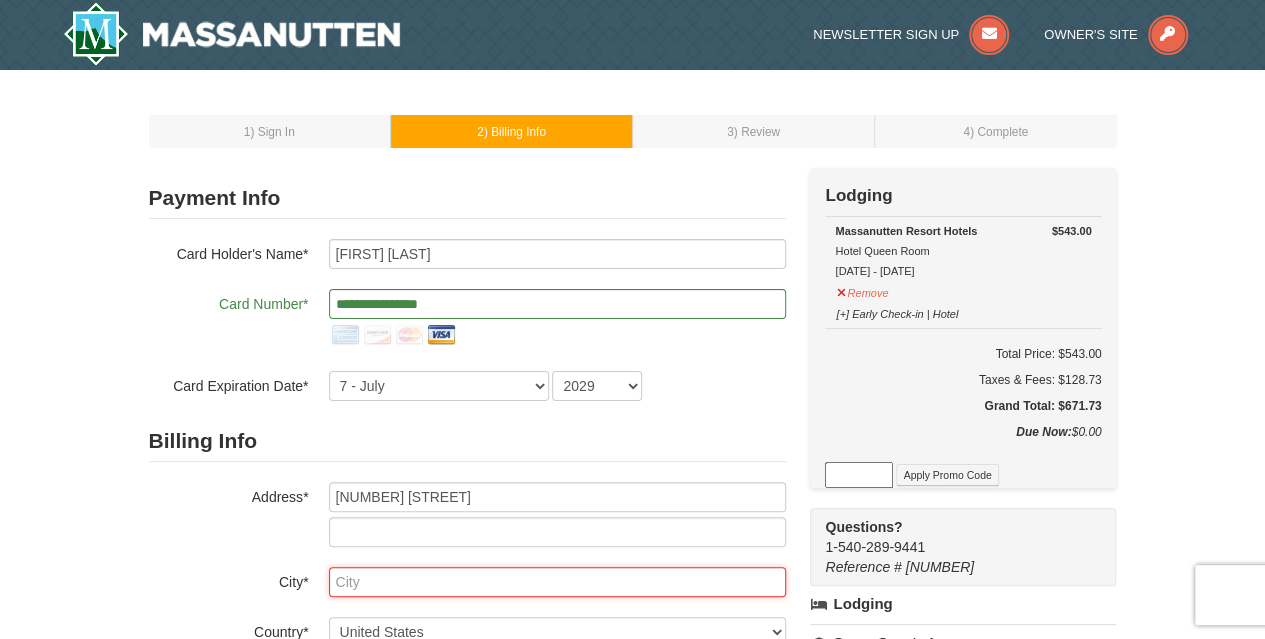 type on "Gwynn Oak" 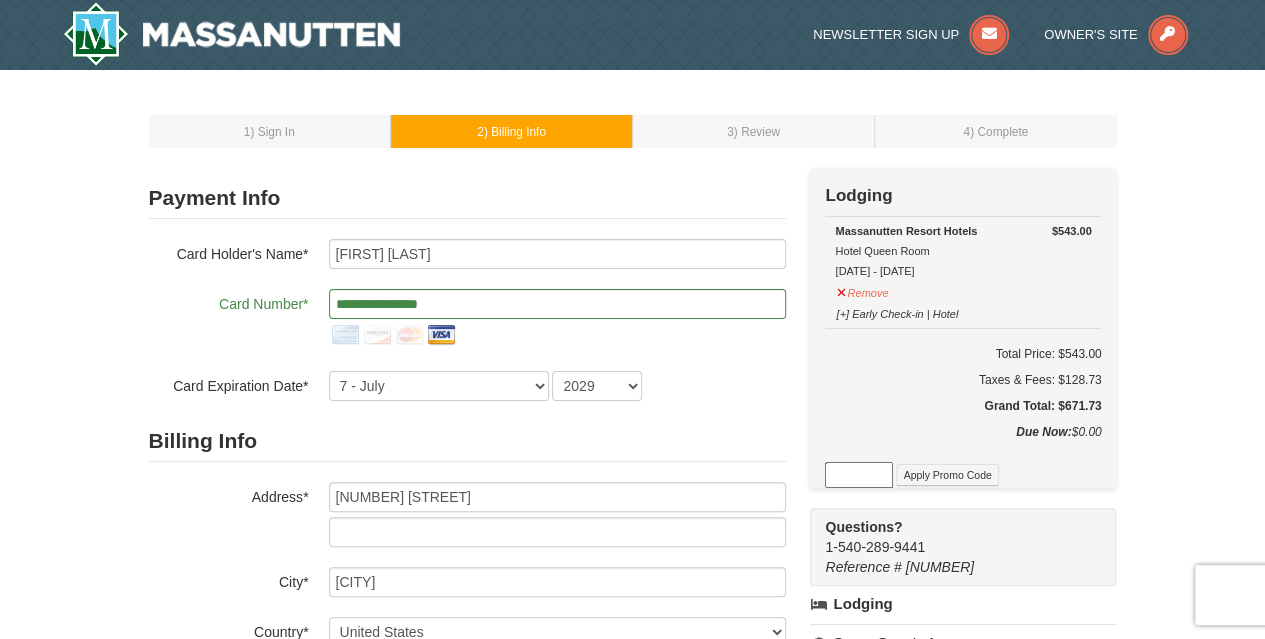 select on "MD" 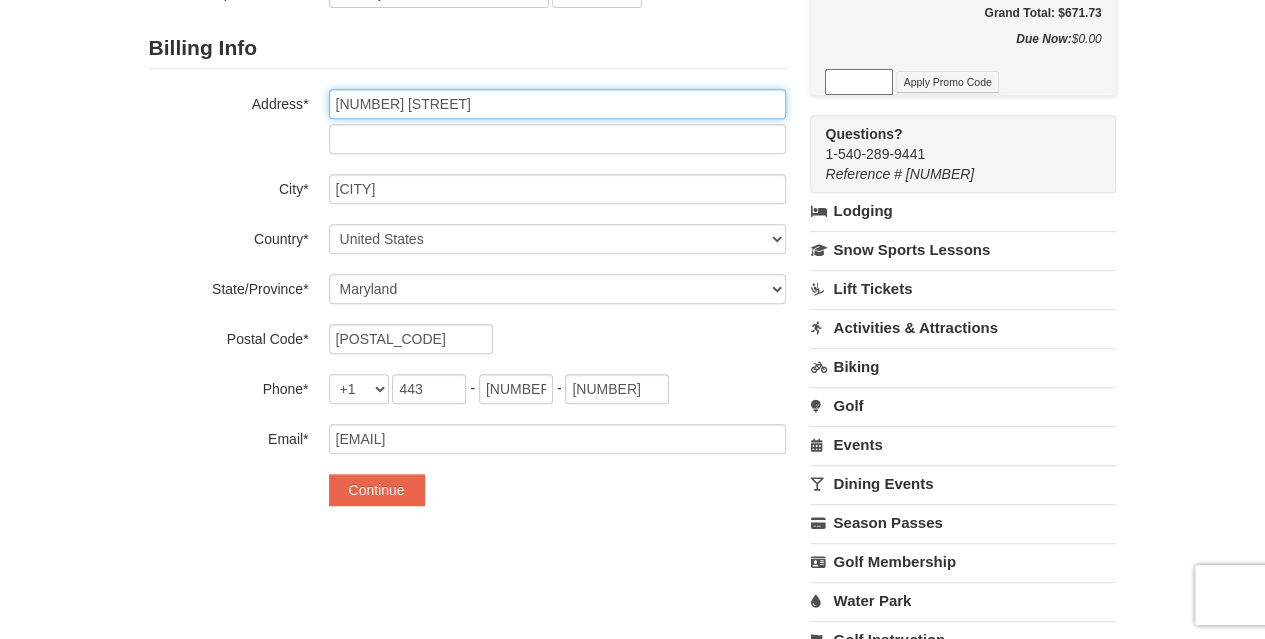 scroll, scrollTop: 394, scrollLeft: 0, axis: vertical 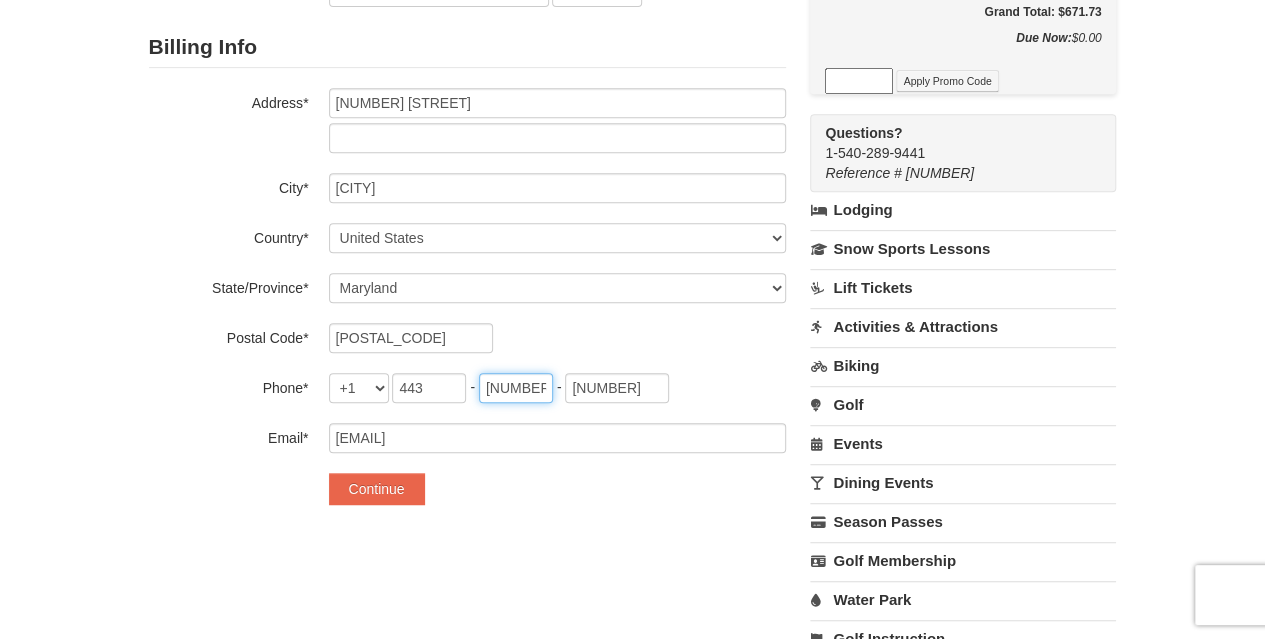 click on "613" at bounding box center [516, 388] 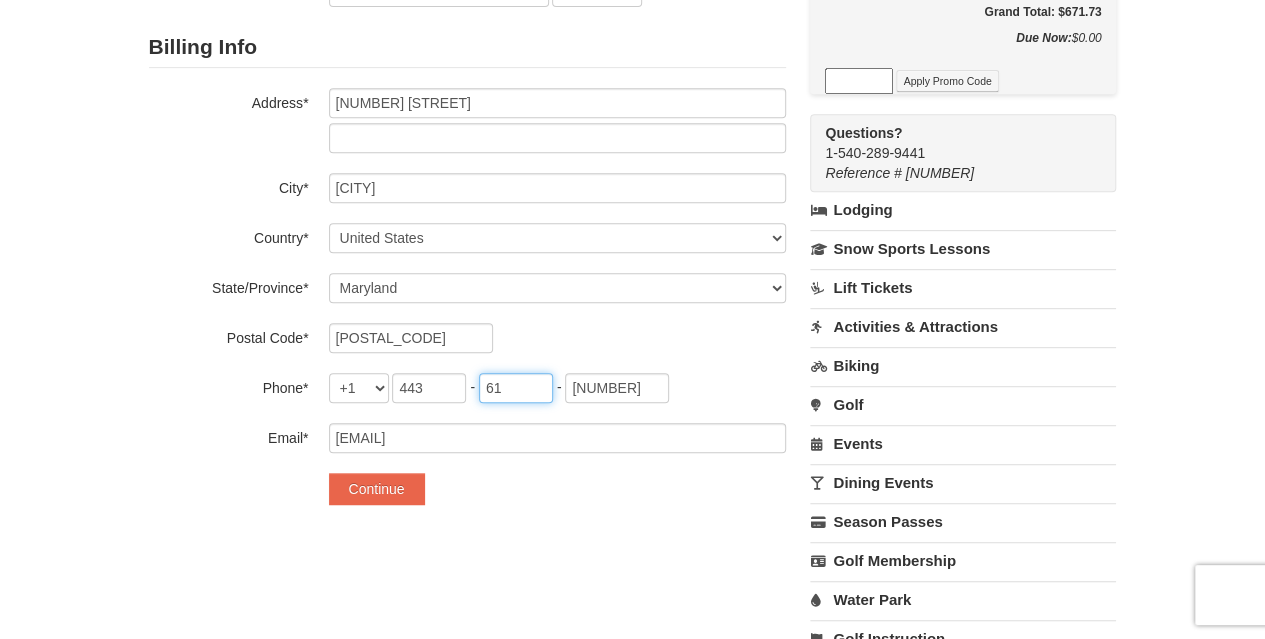 type on "6" 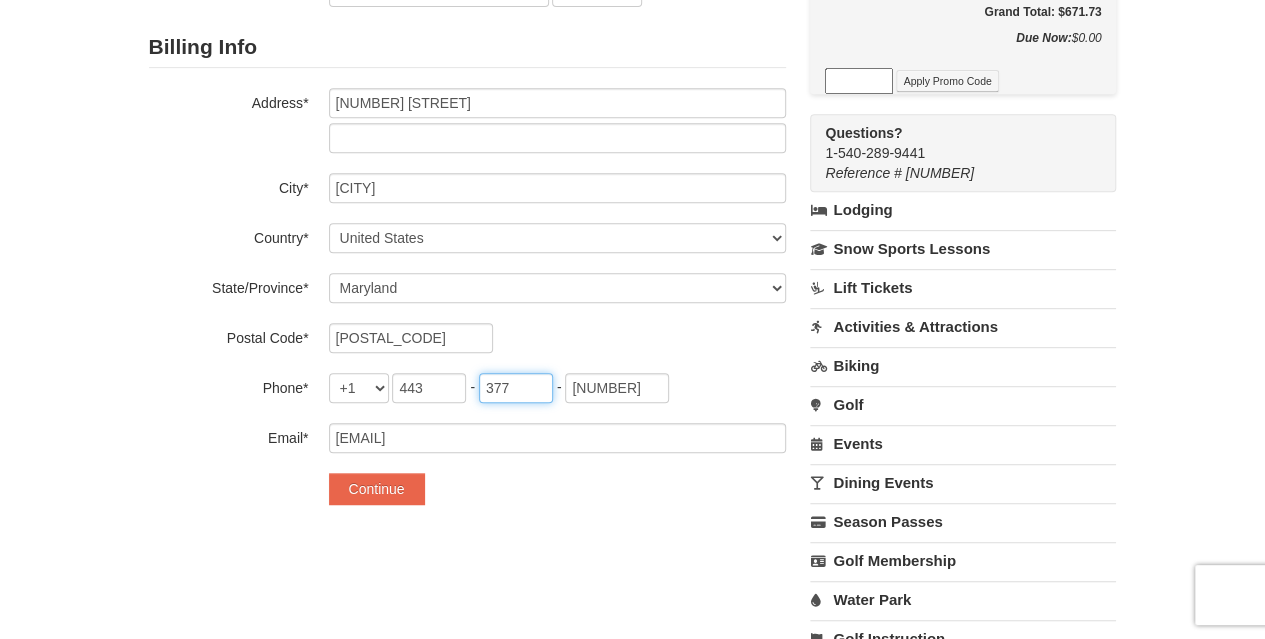 type on "377" 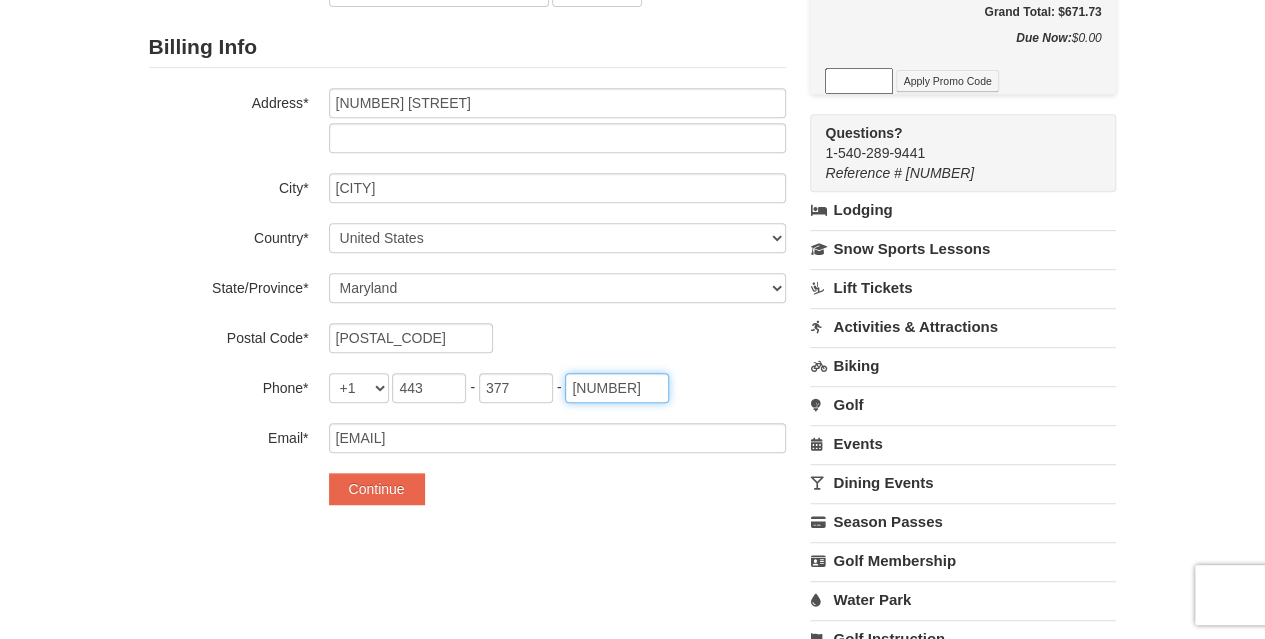 click on "4557" at bounding box center (617, 388) 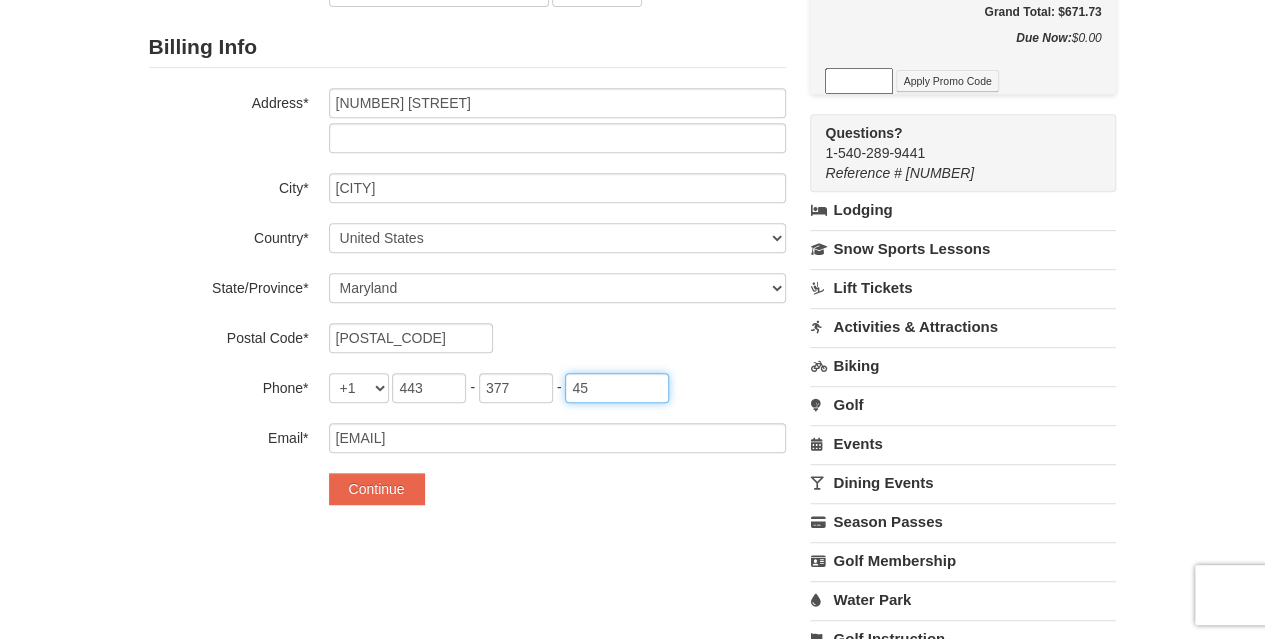 type on "4" 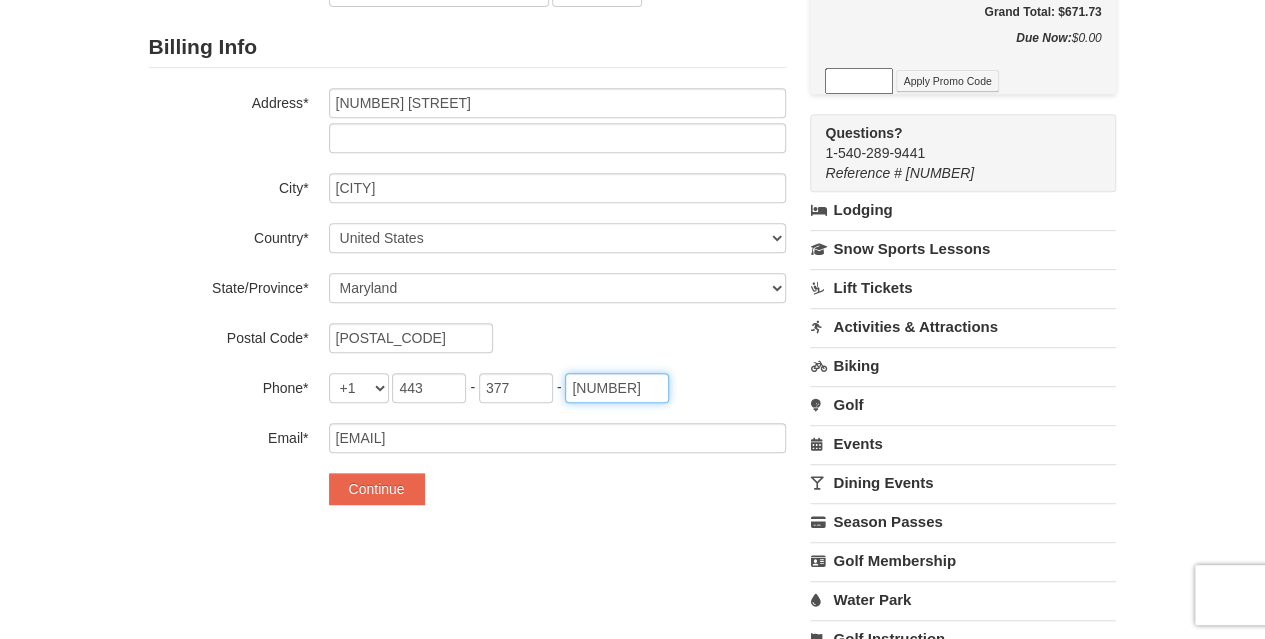 type on "8747" 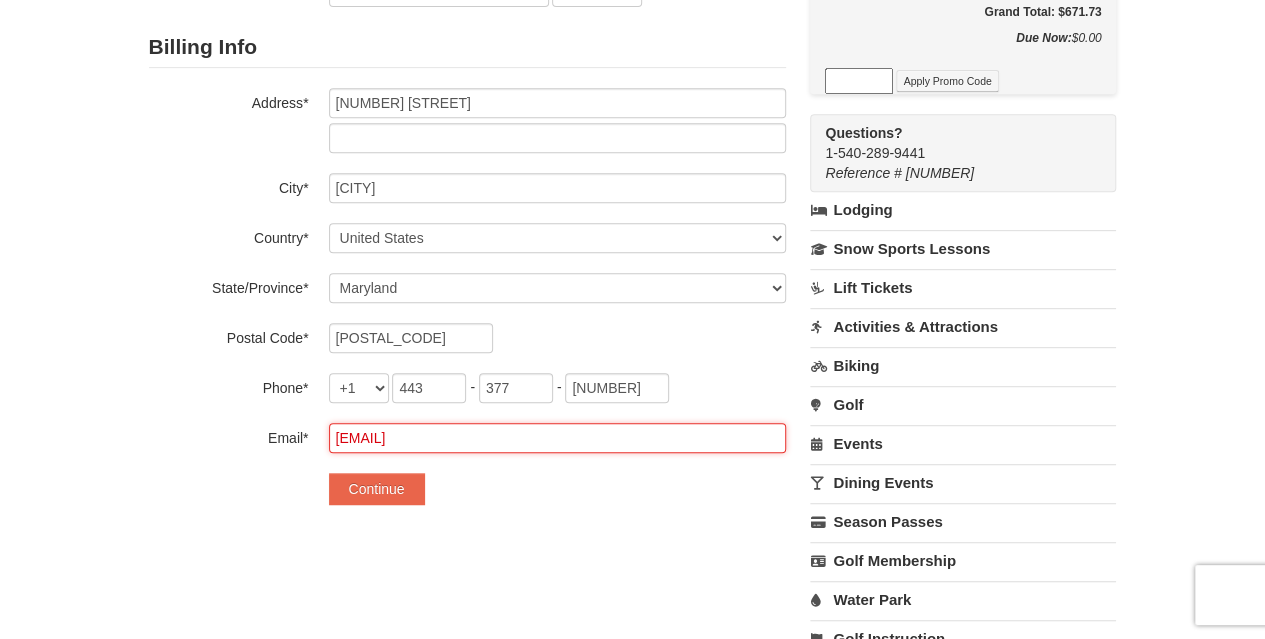 click on "taja.g@yahoo.com" at bounding box center (557, 438) 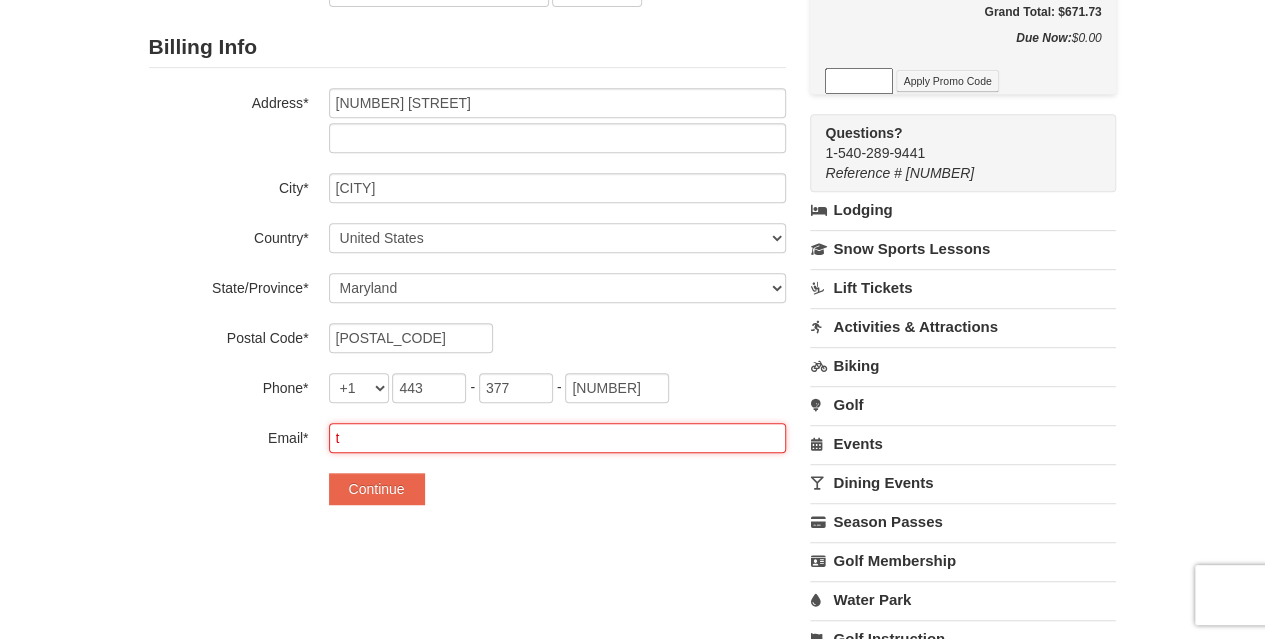 click on "t" at bounding box center (557, 438) 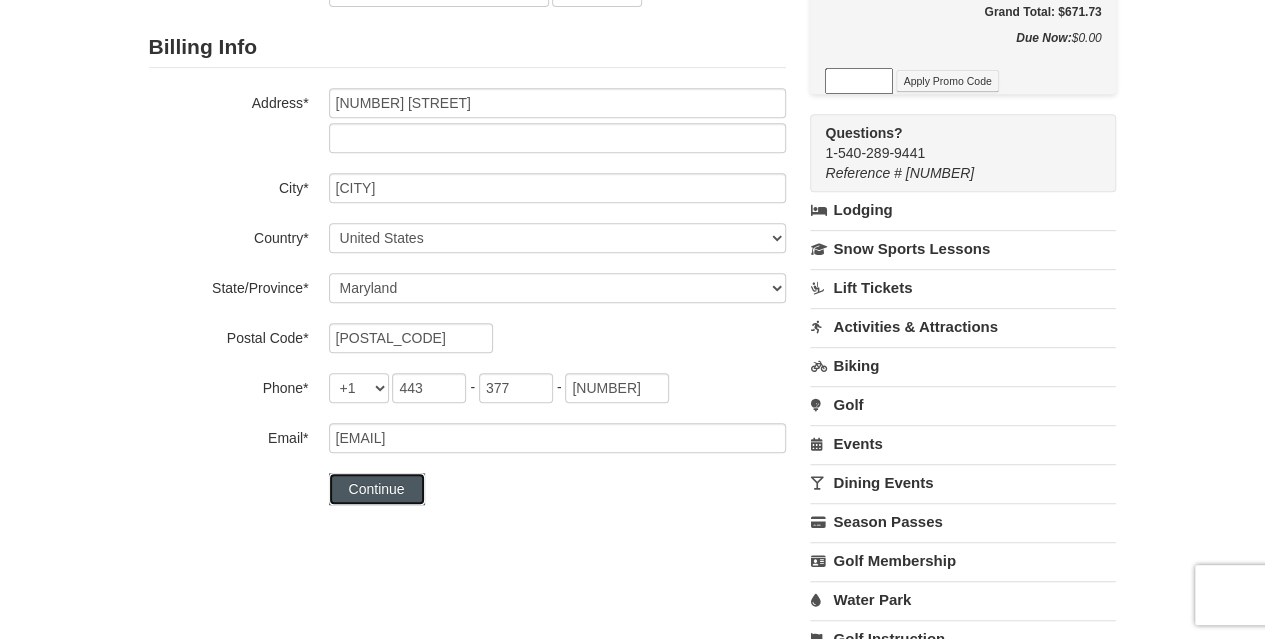 click on "Continue" at bounding box center (377, 489) 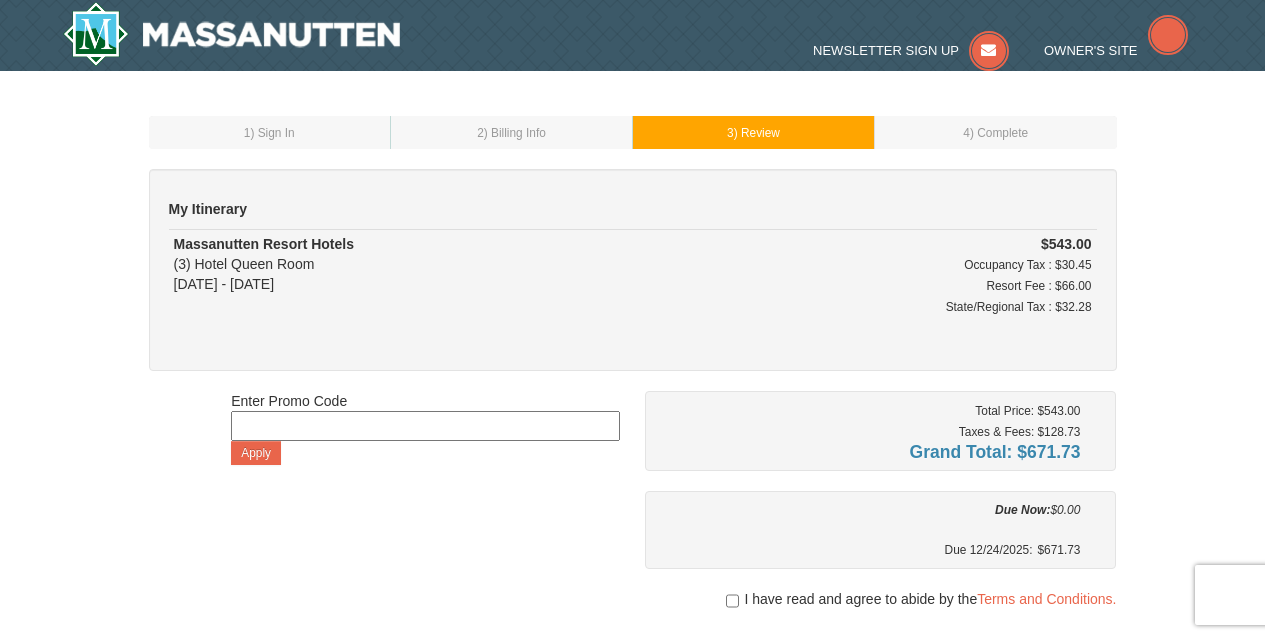 scroll, scrollTop: 0, scrollLeft: 0, axis: both 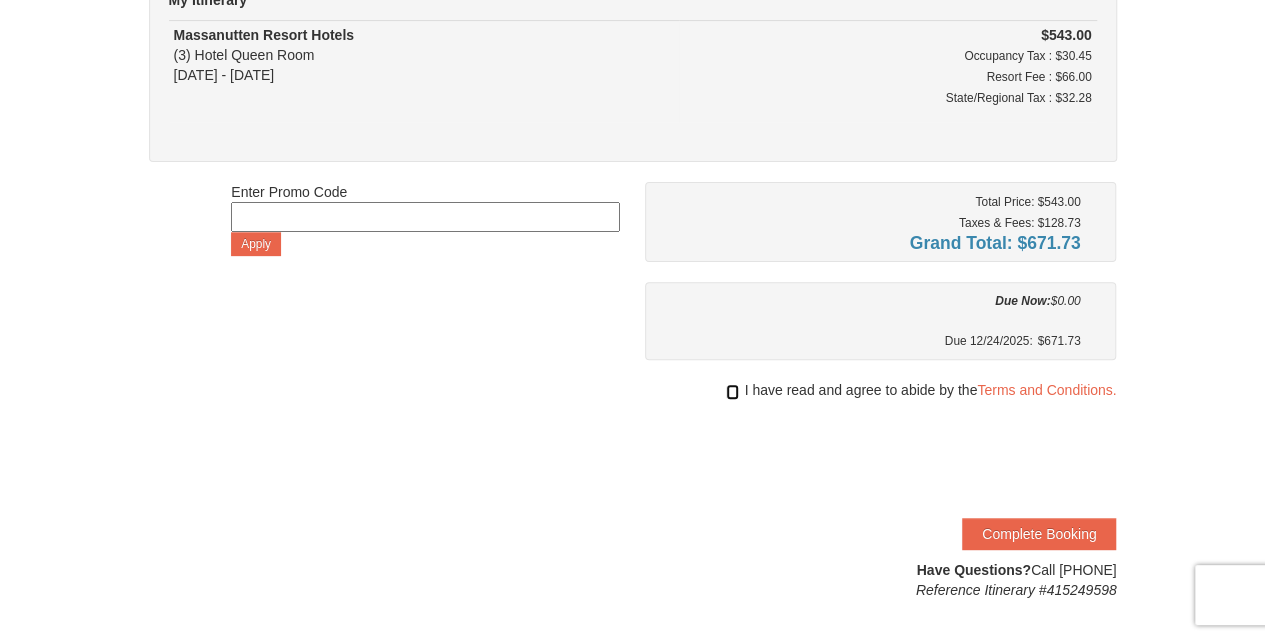 click at bounding box center [732, 392] 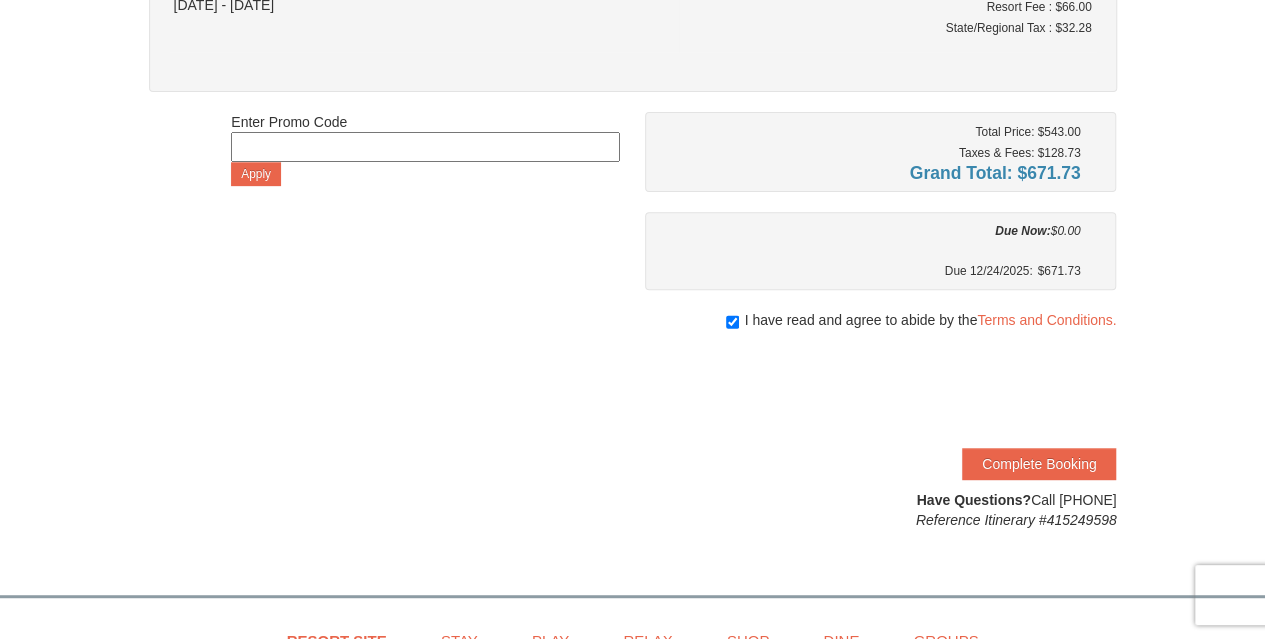 scroll, scrollTop: 280, scrollLeft: 0, axis: vertical 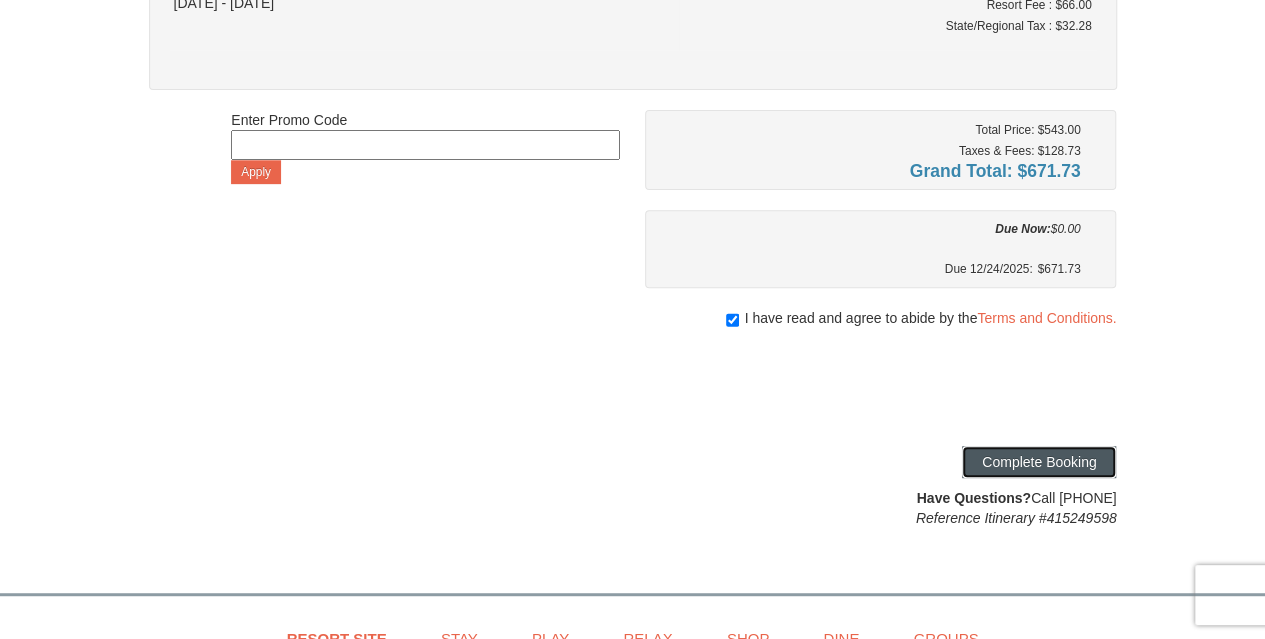 click on "Complete Booking" at bounding box center [1039, 462] 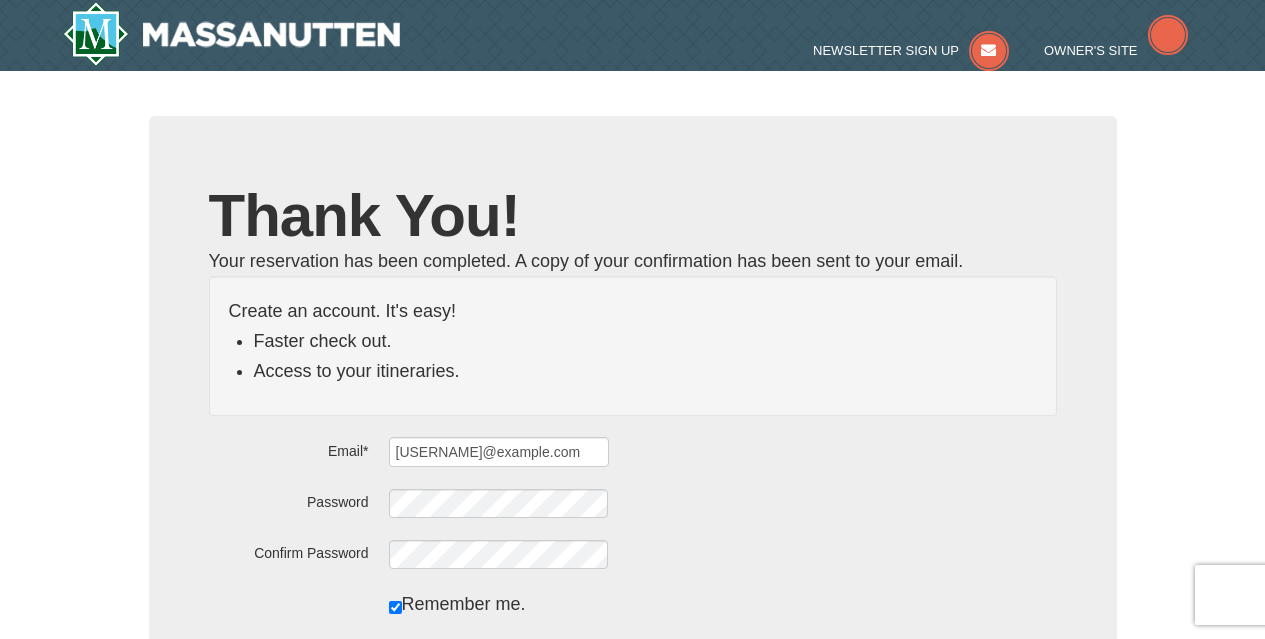 scroll, scrollTop: 0, scrollLeft: 0, axis: both 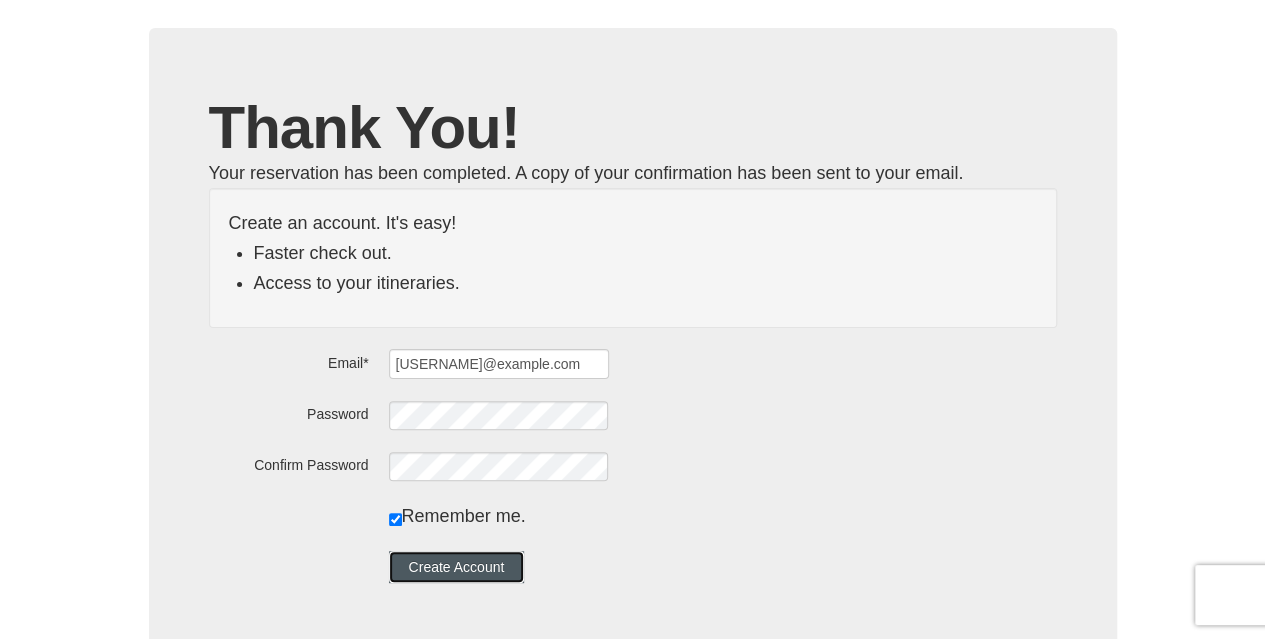 click on "Create Account" at bounding box center [457, 567] 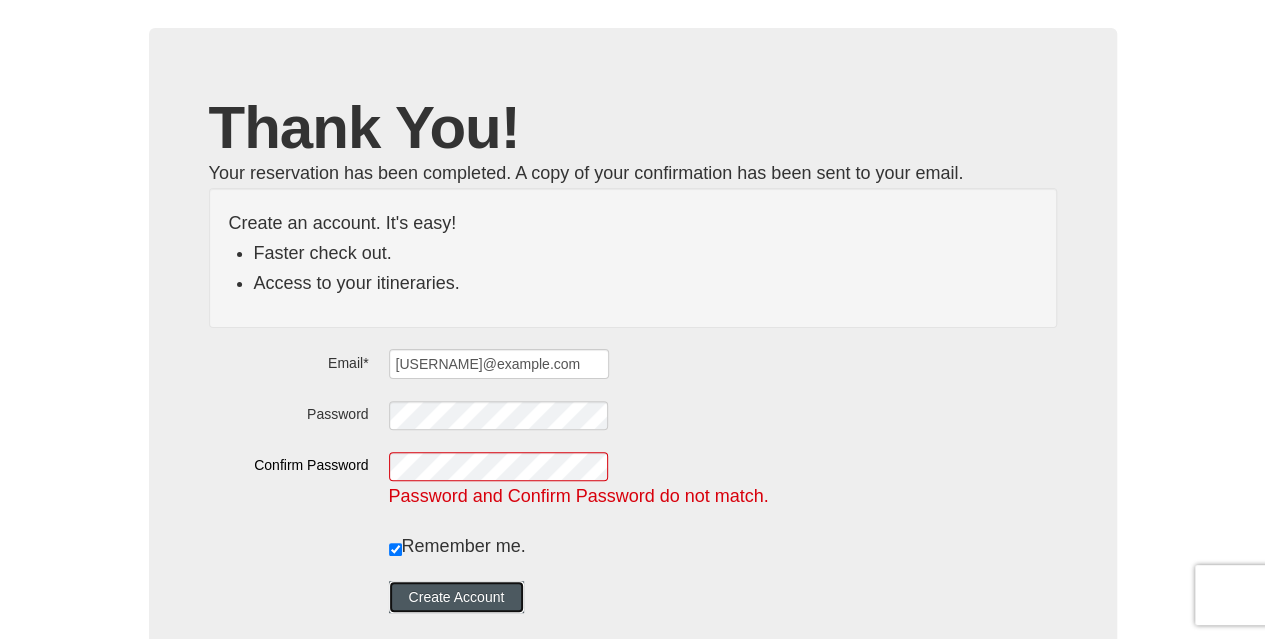 click on "Create Account" at bounding box center [457, 597] 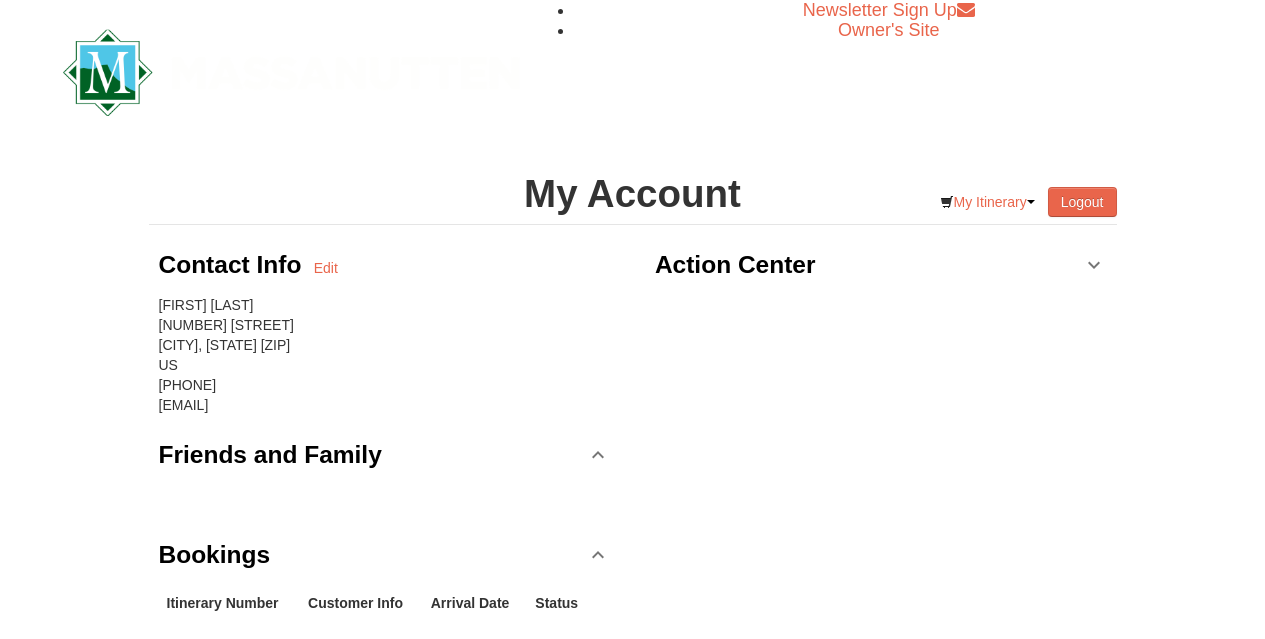 scroll, scrollTop: 0, scrollLeft: 0, axis: both 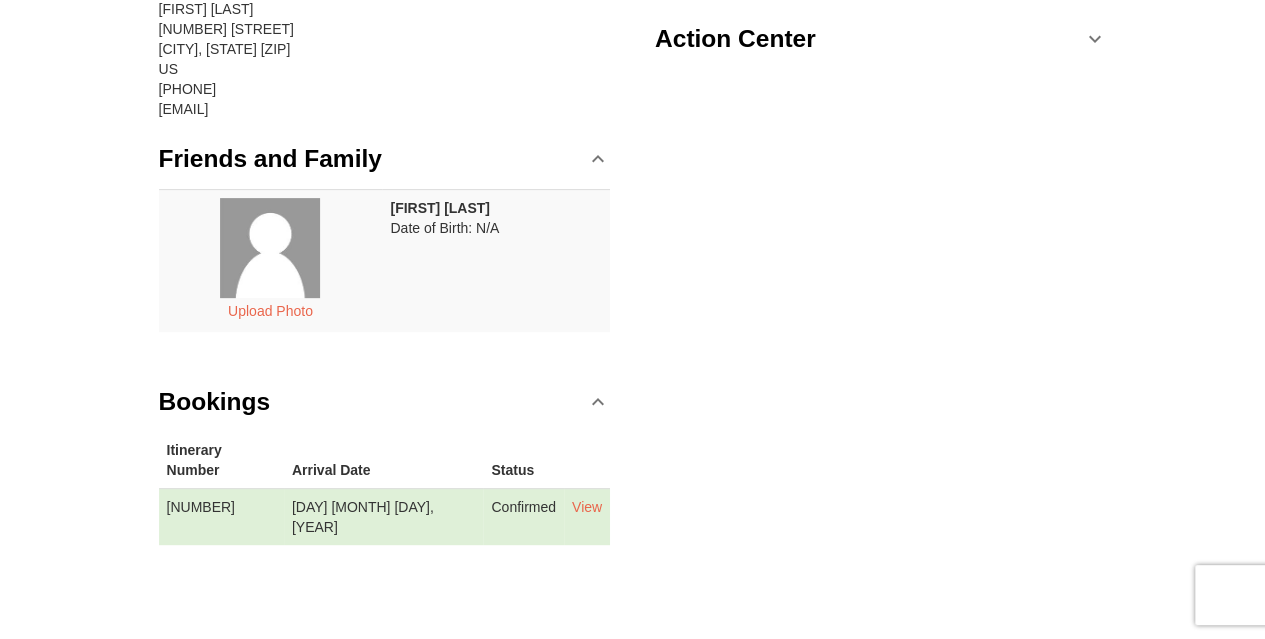 click on "Status" at bounding box center (523, 460) 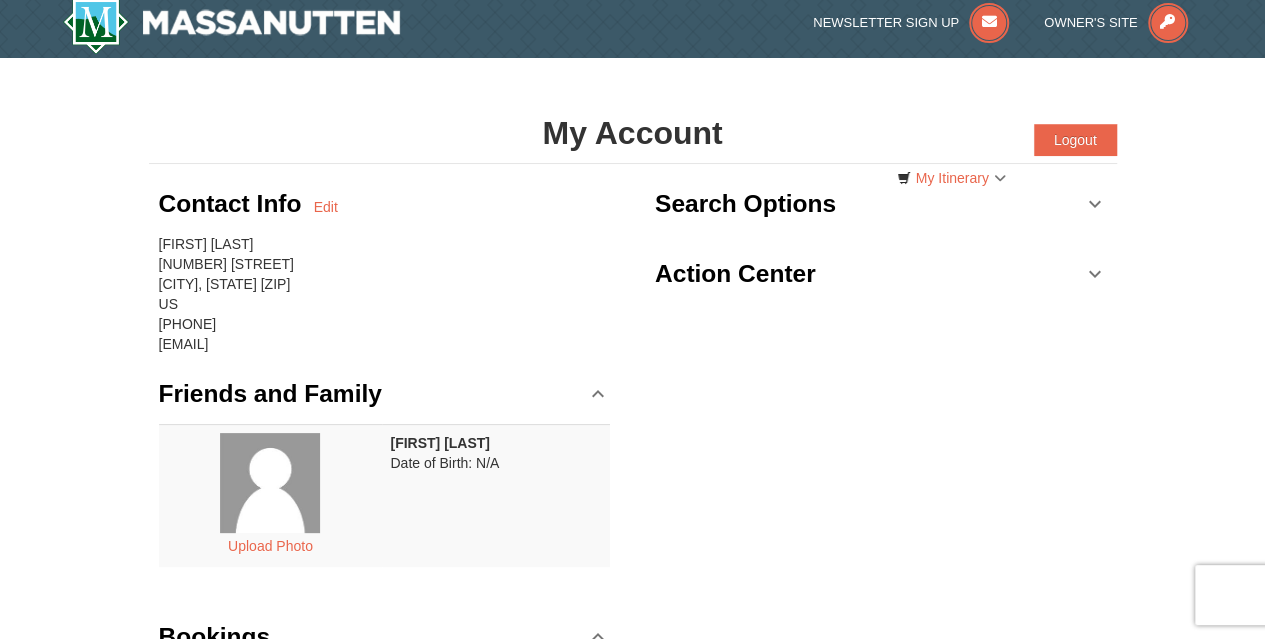 scroll, scrollTop: 0, scrollLeft: 0, axis: both 